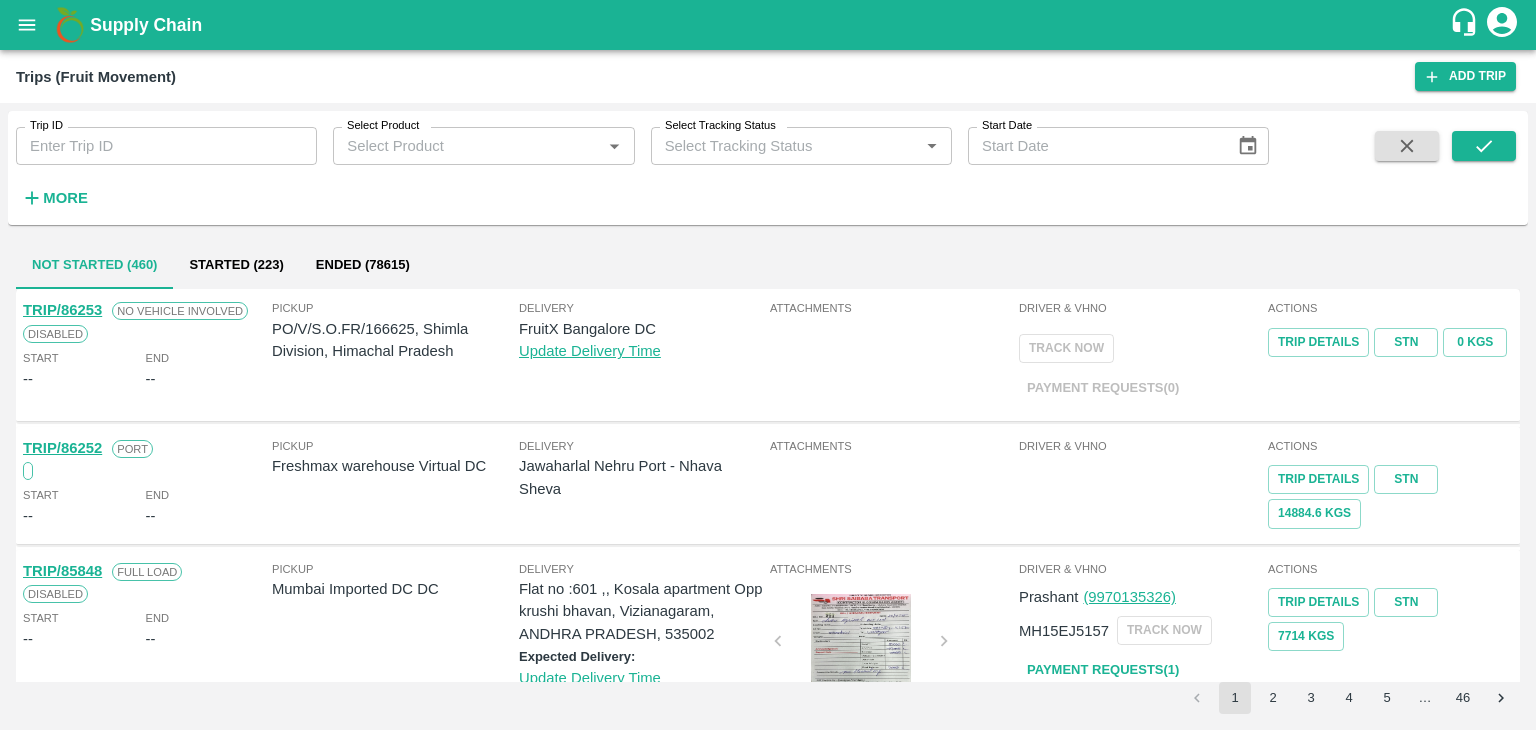 scroll, scrollTop: 0, scrollLeft: 0, axis: both 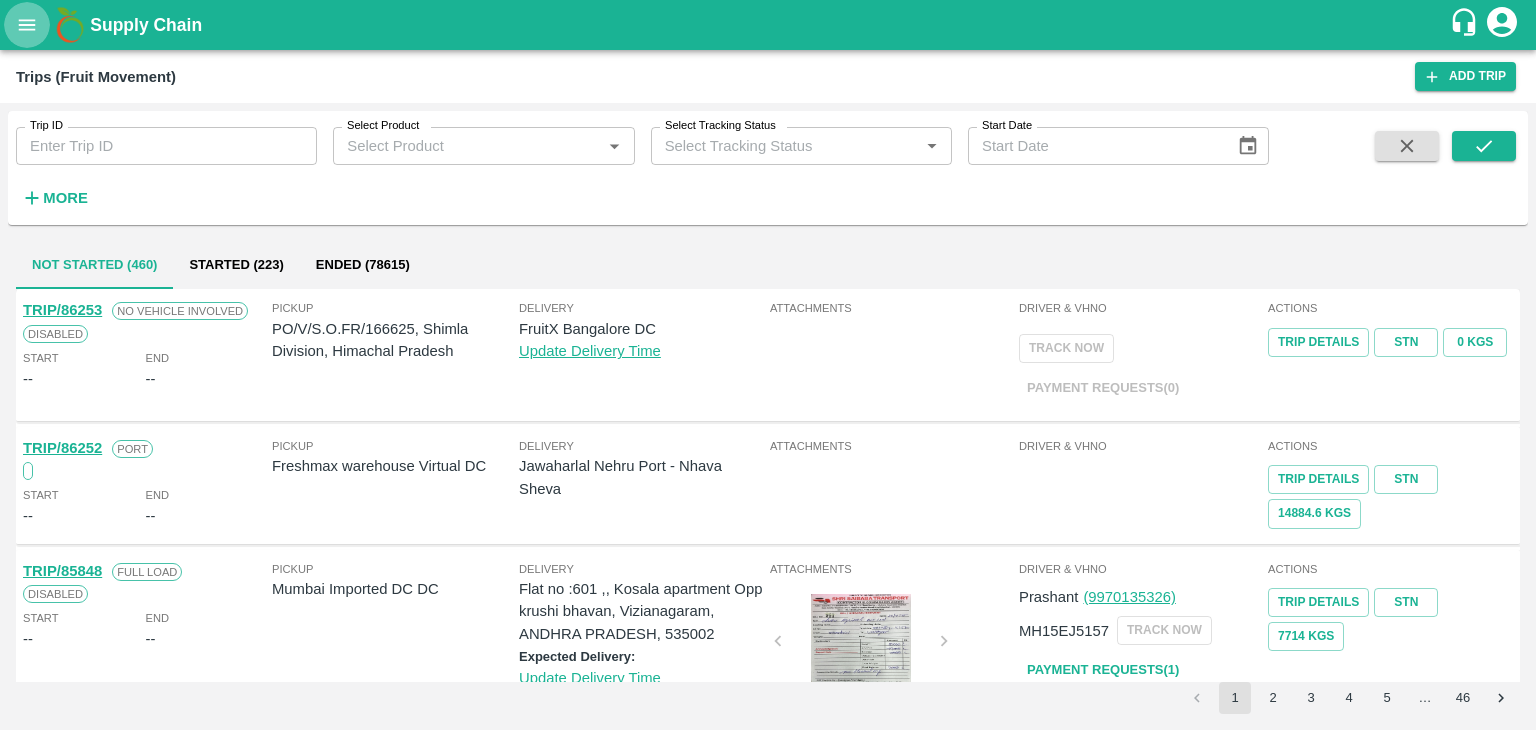 click at bounding box center [27, 25] 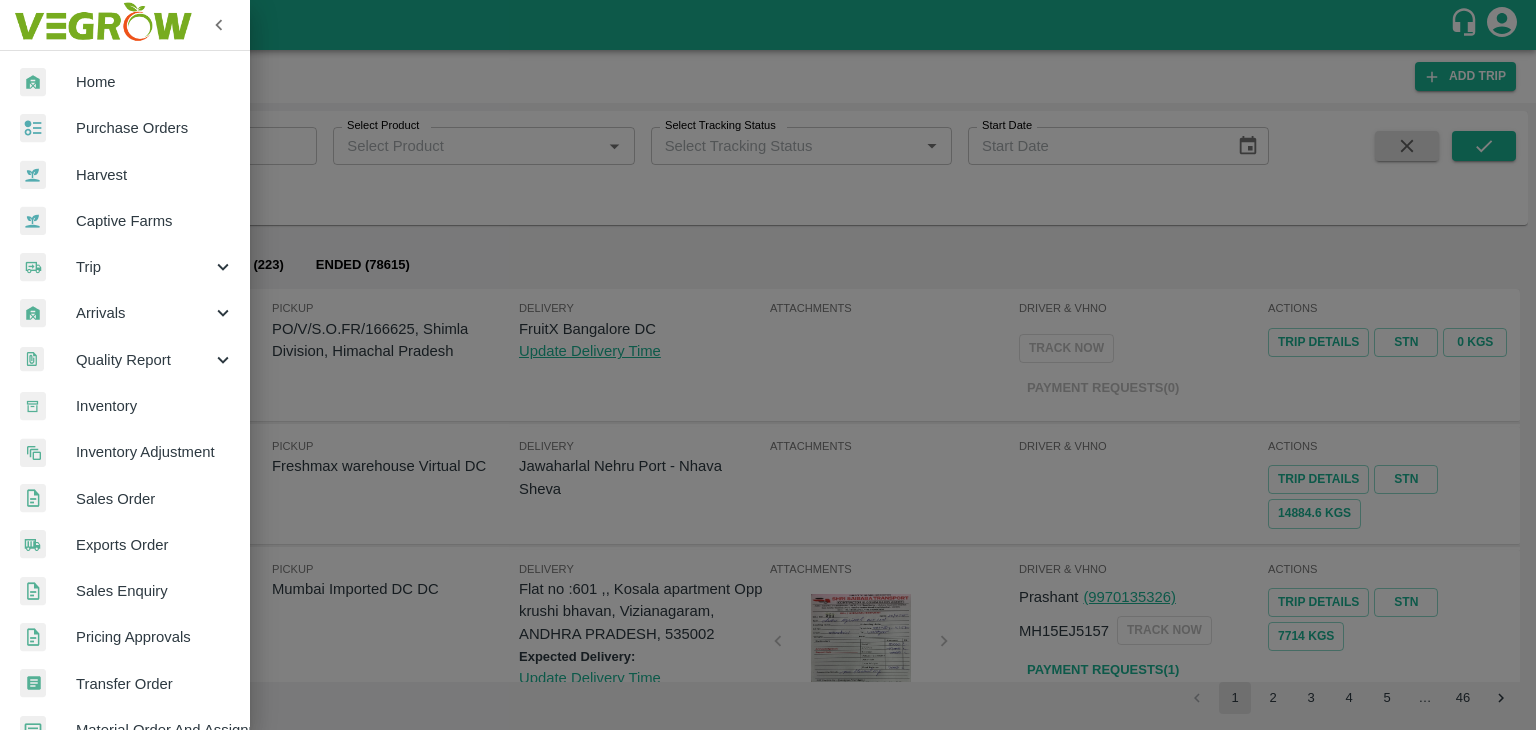 scroll, scrollTop: 409, scrollLeft: 0, axis: vertical 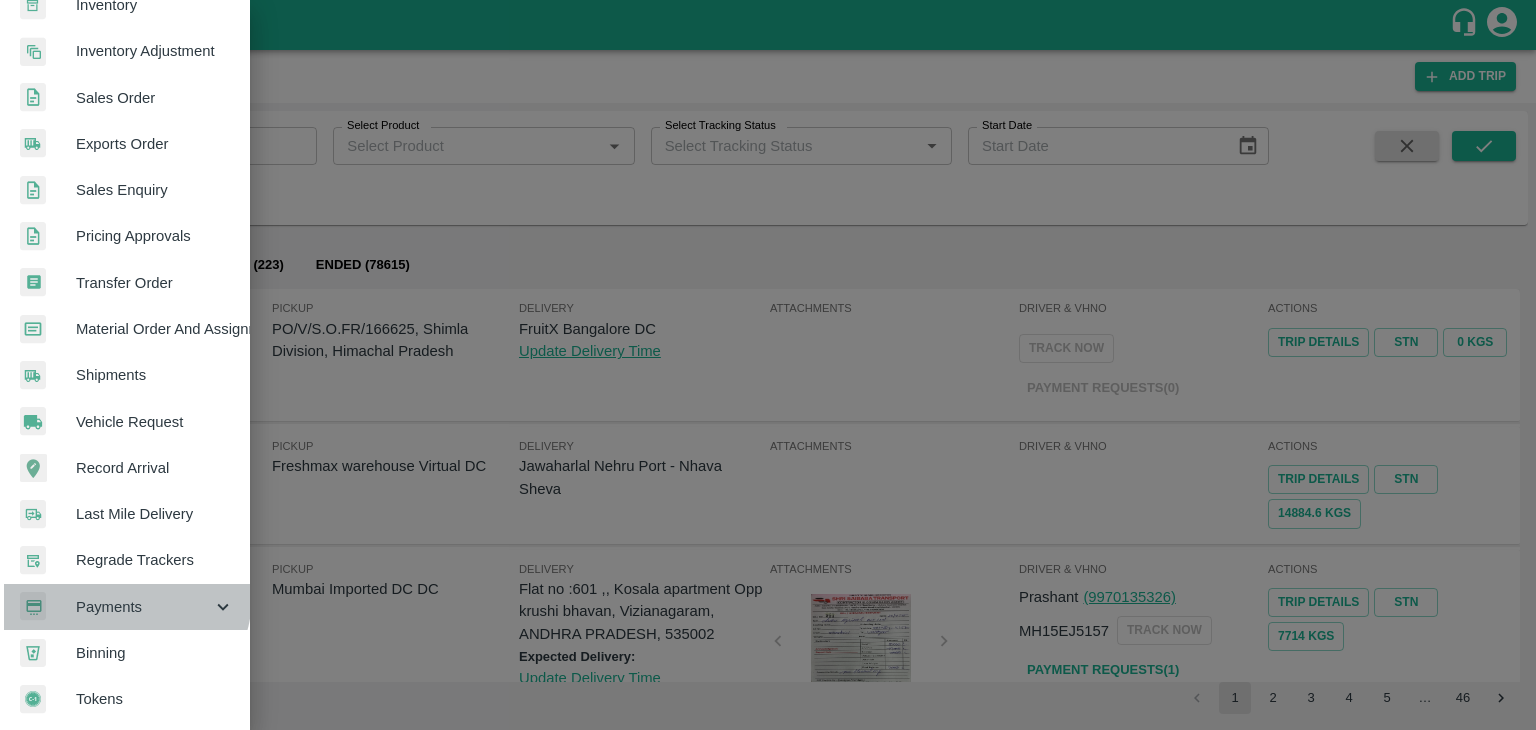 click on "Payments" at bounding box center (144, 607) 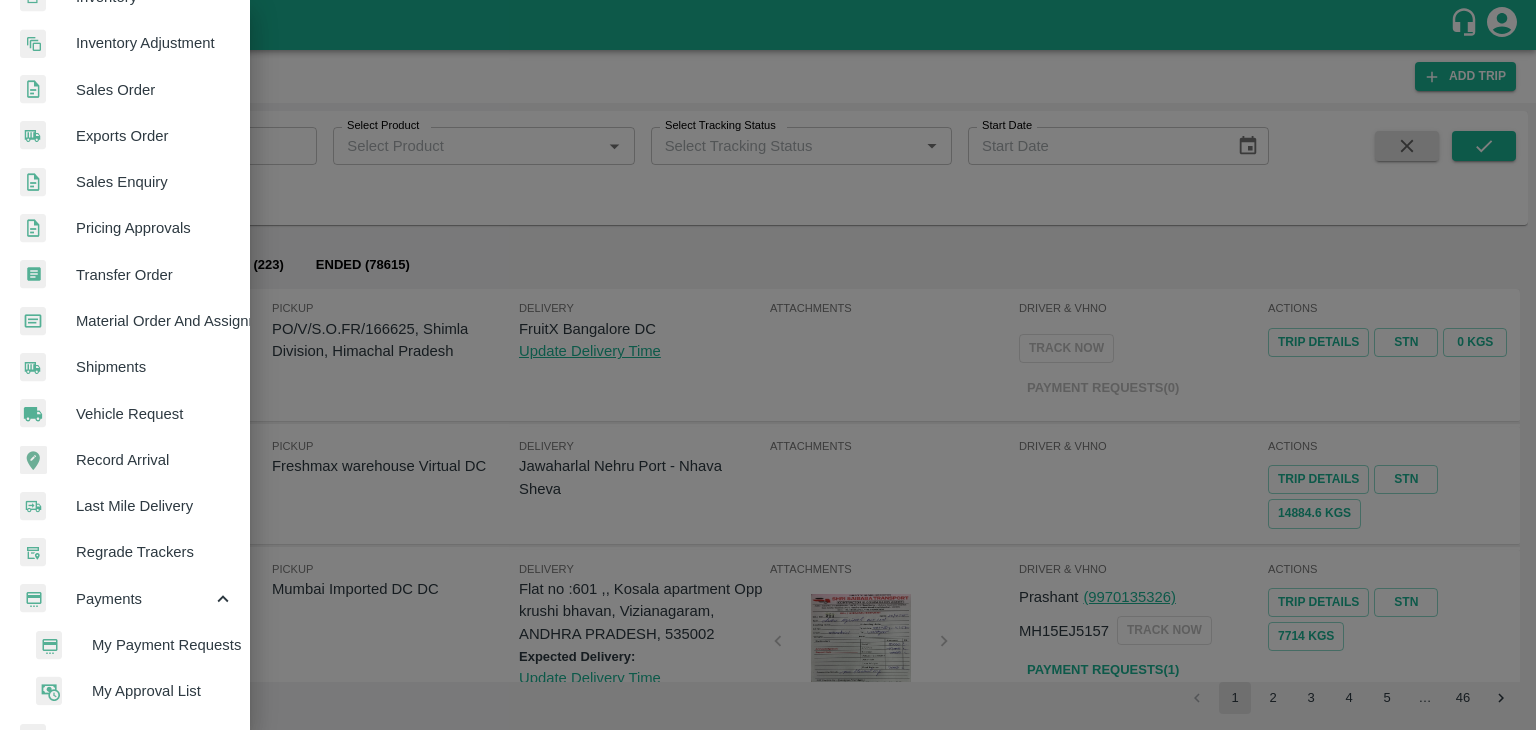 click on "My Payment Requests" at bounding box center (133, 645) 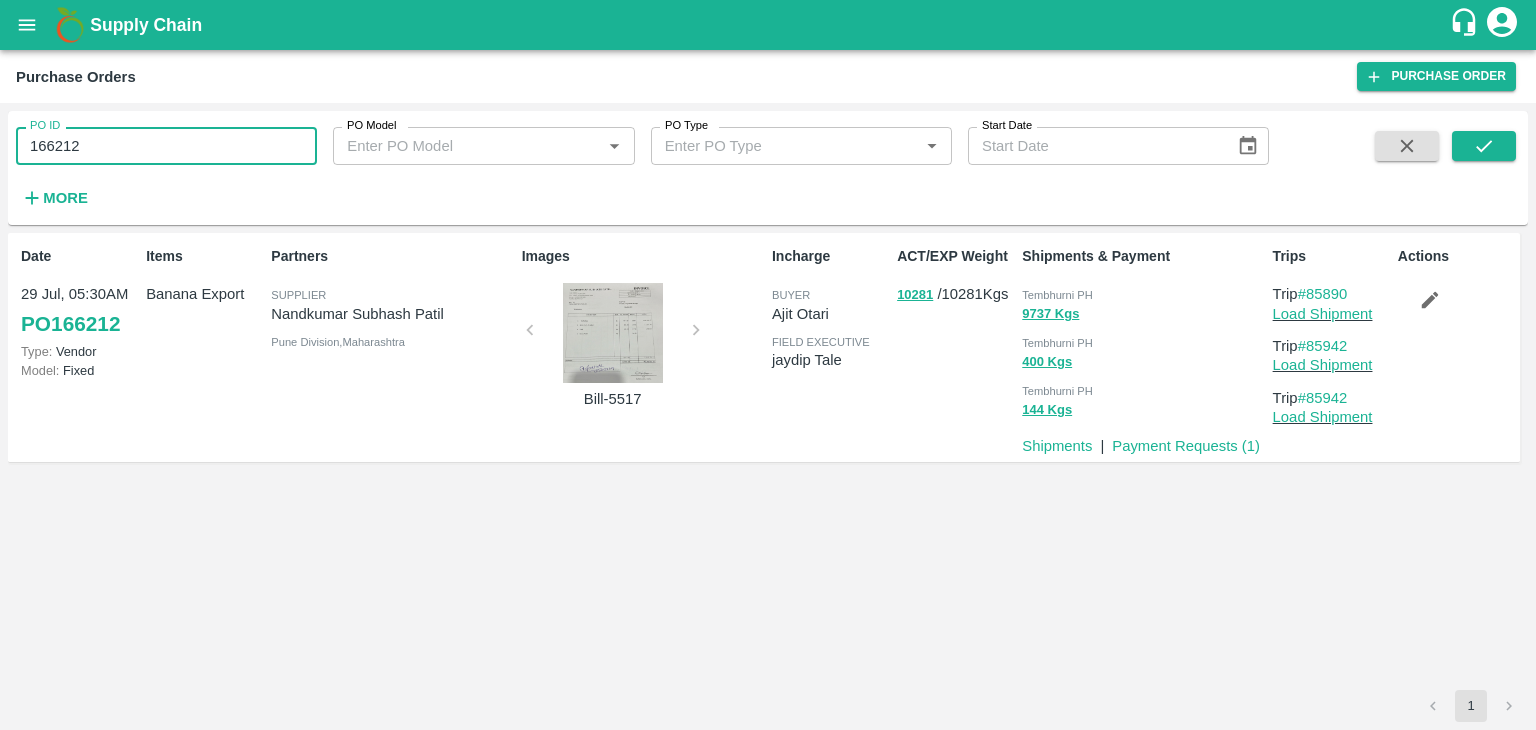 scroll, scrollTop: 0, scrollLeft: 0, axis: both 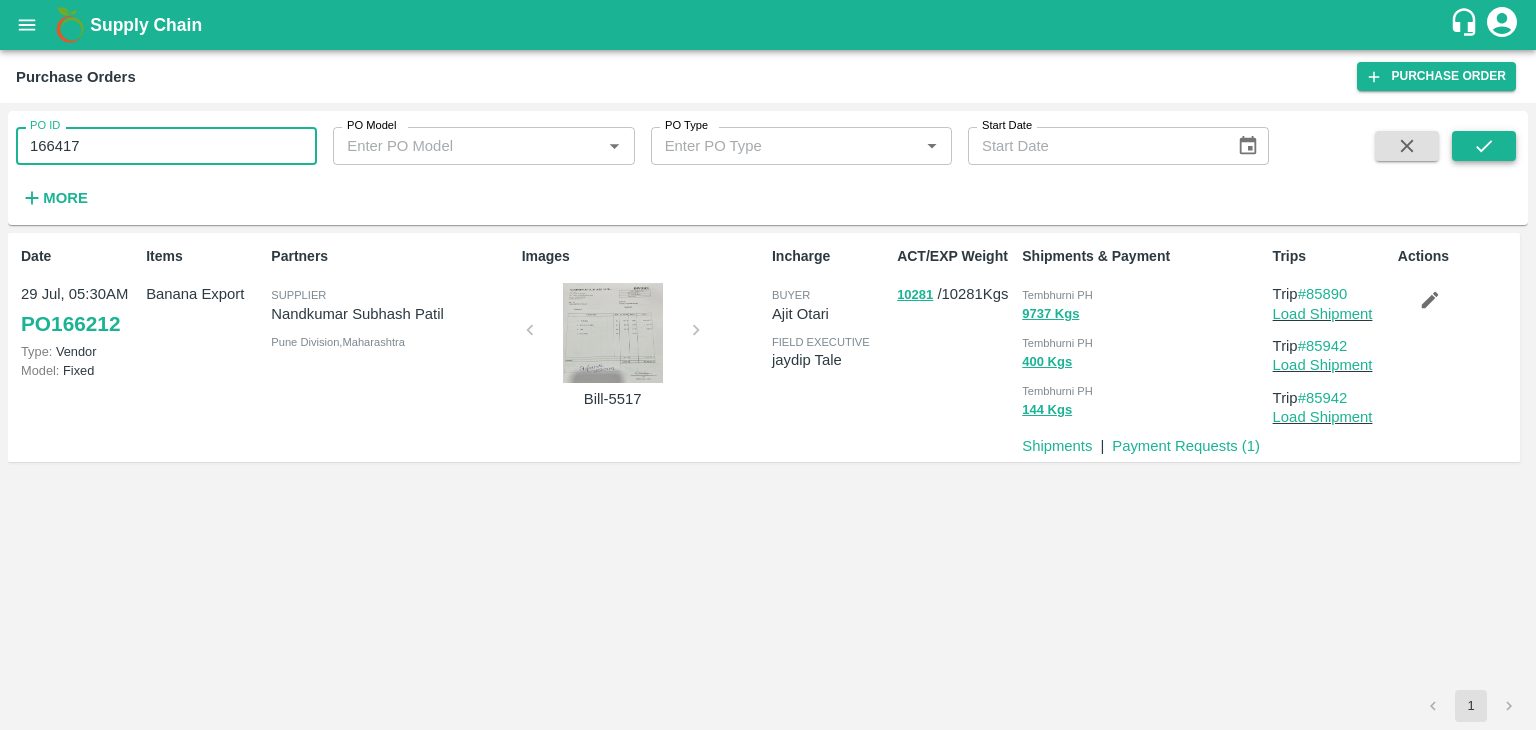 type on "166417" 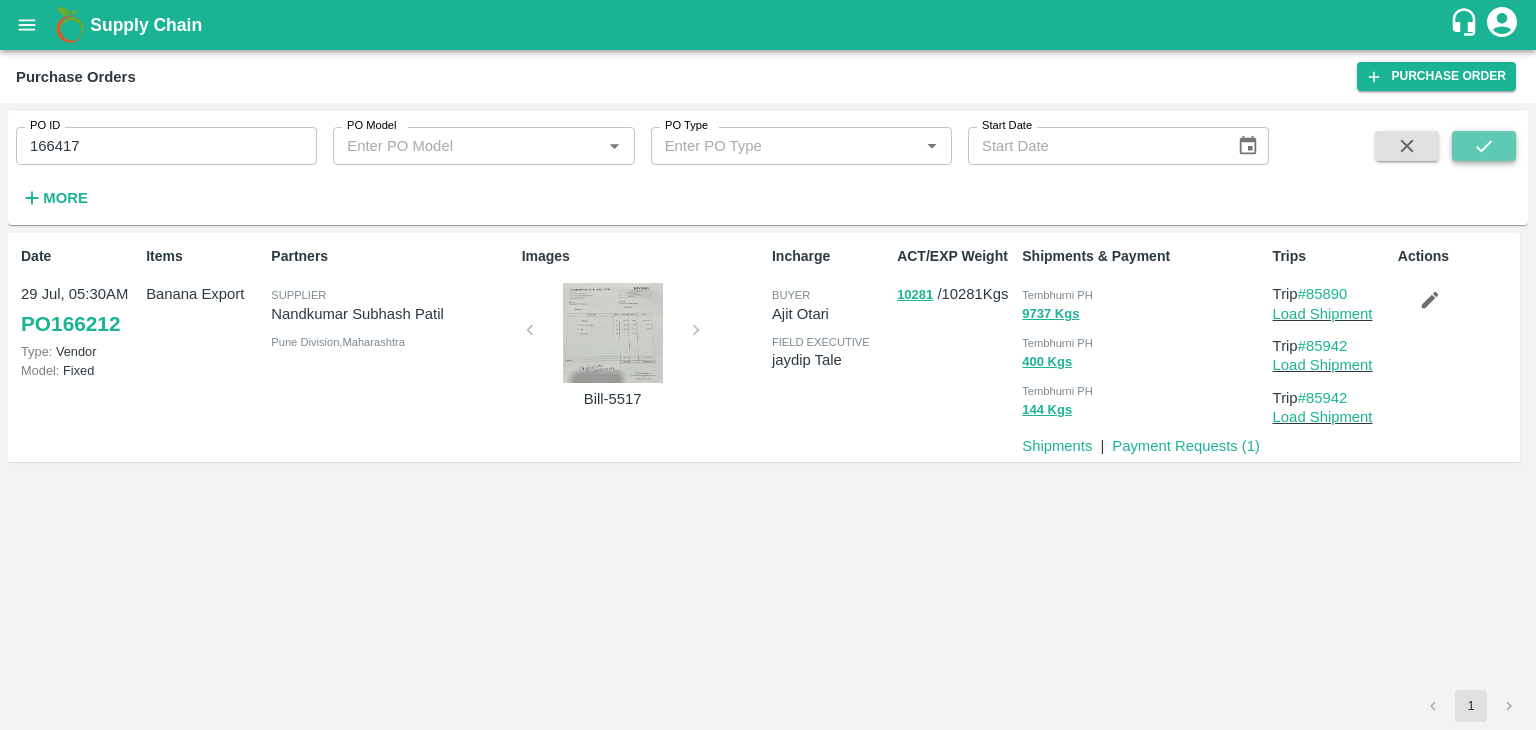 click at bounding box center (1484, 146) 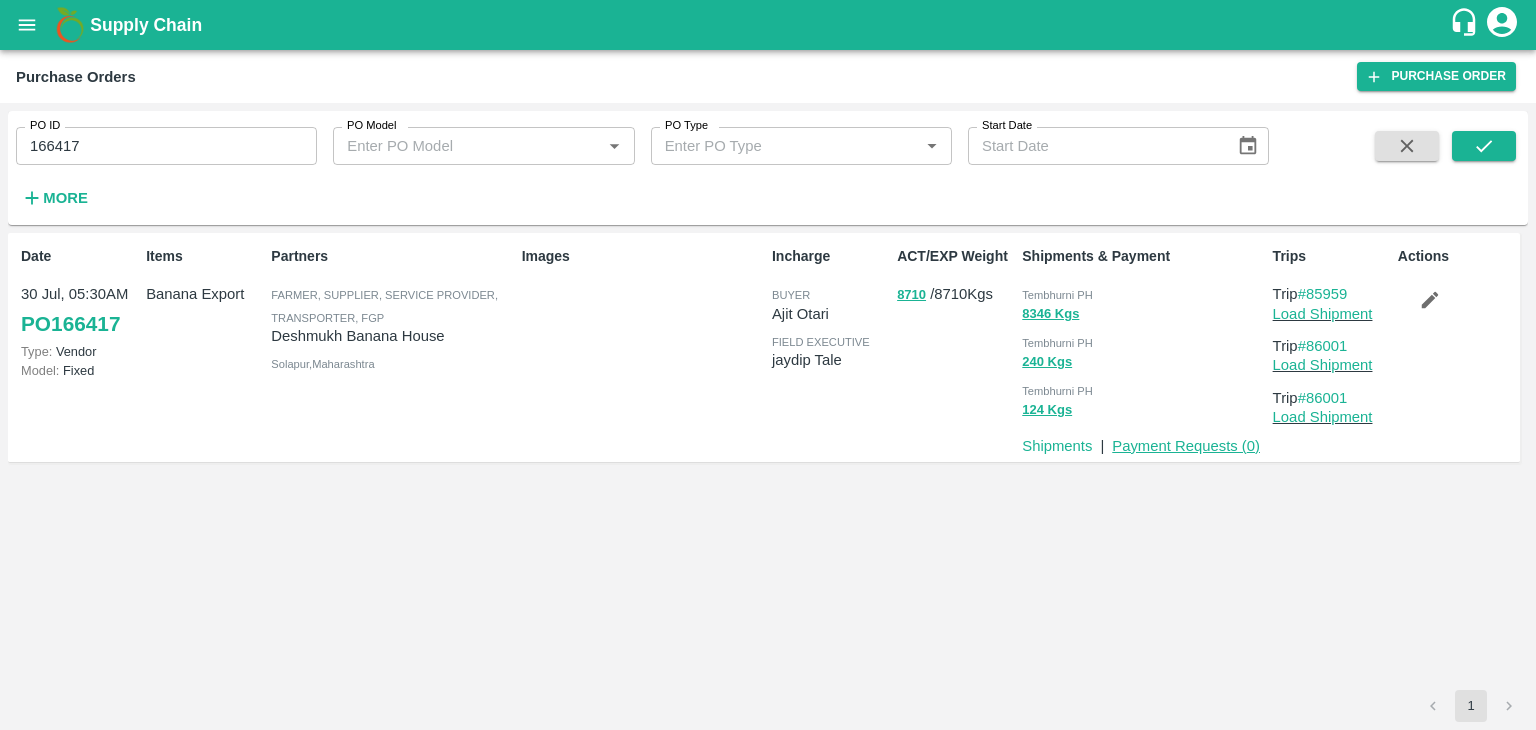 click on "Payment Requests ( 0 )" at bounding box center (1186, 446) 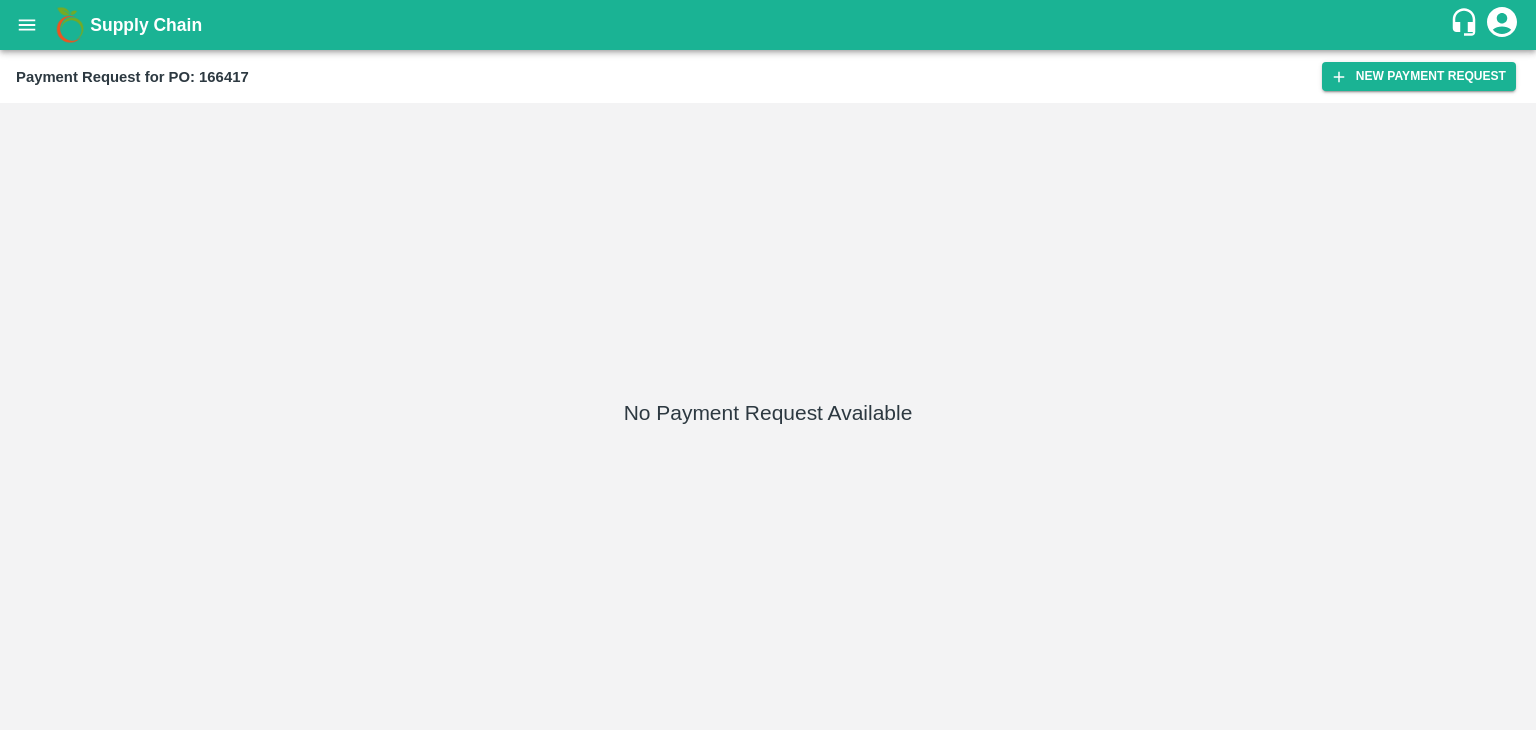 scroll, scrollTop: 0, scrollLeft: 0, axis: both 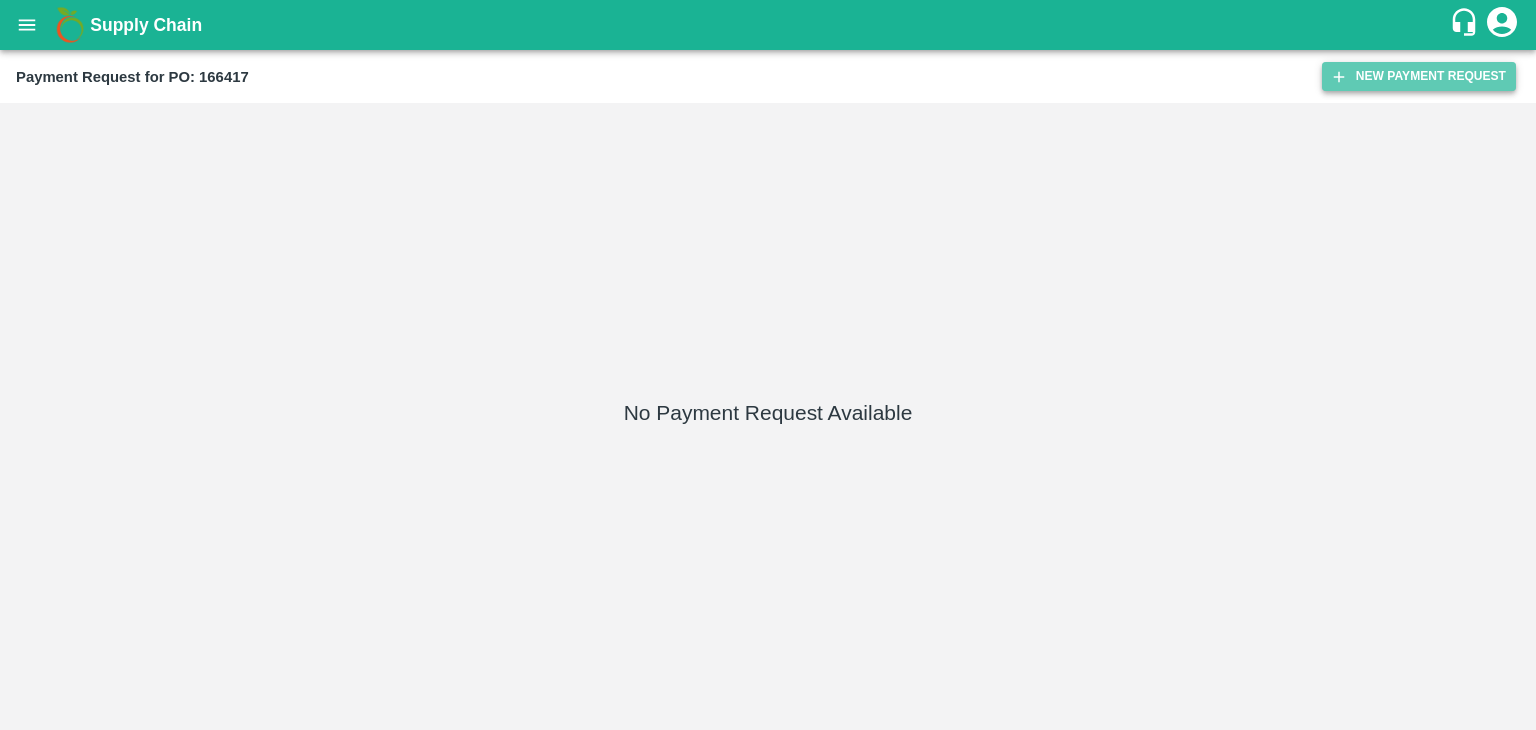 click on "New Payment Request" at bounding box center [1419, 76] 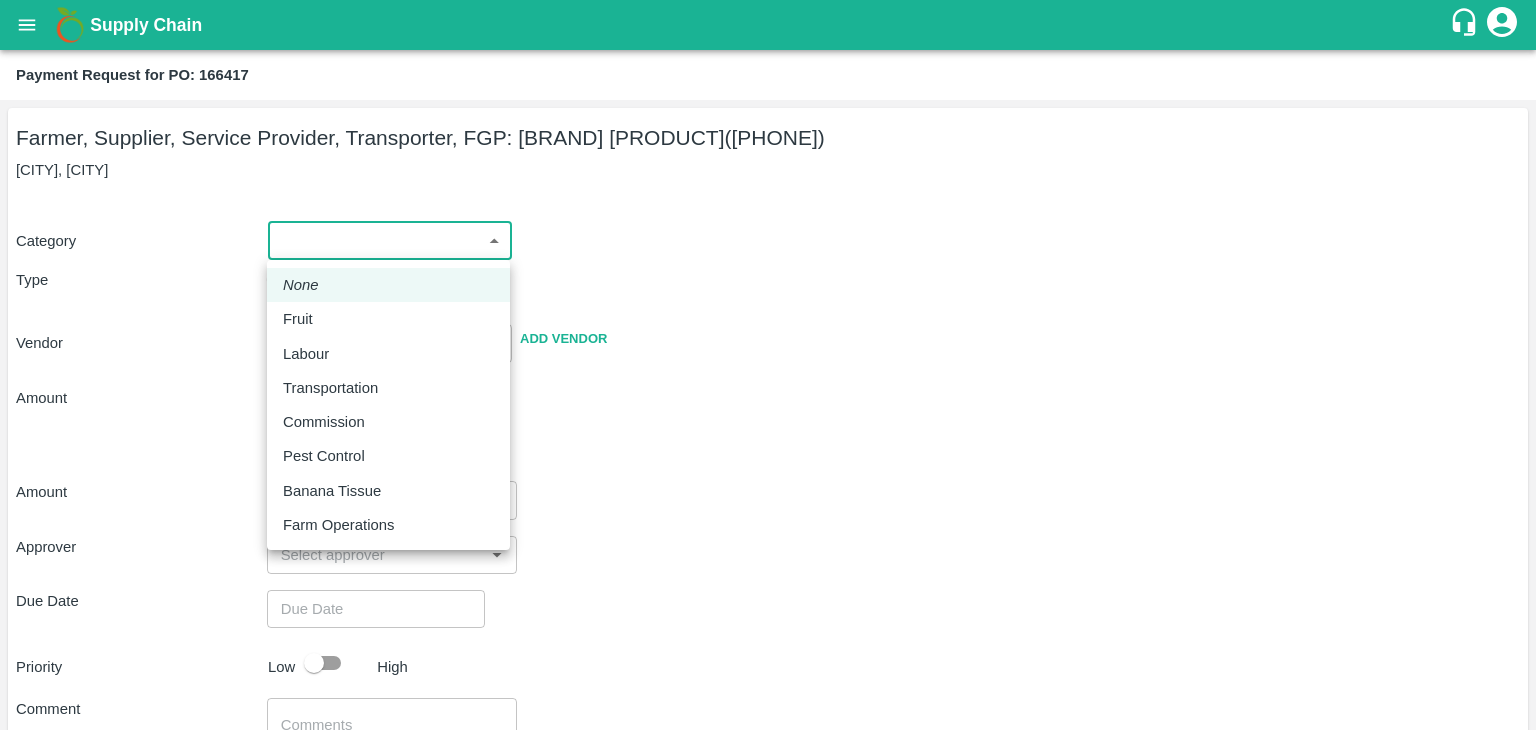 click on "Supply Chain Payment Request for PO: 166417 Farmer, Supplier, Service Provider, Transporter, FGP:    Deshmukh Banana House  (8329901183) Karkamb, Solapur Category ​ ​ Type Advance Bill Vendor ​ Add Vendor Amount Total value Per Kg ​ Amount ​ Approver ​ Due Date ​  Priority  Low  High Comment x ​ Attach bill Cancel Save Tembhurni PH Nashik CC Shahada Banana Export PH Savda Banana Export PH Nashik Banana CS Vijaykumar Fartade Logout None Fruit Labour Transportation Commission Pest Control Banana Tissue Farm Operations" at bounding box center [768, 365] 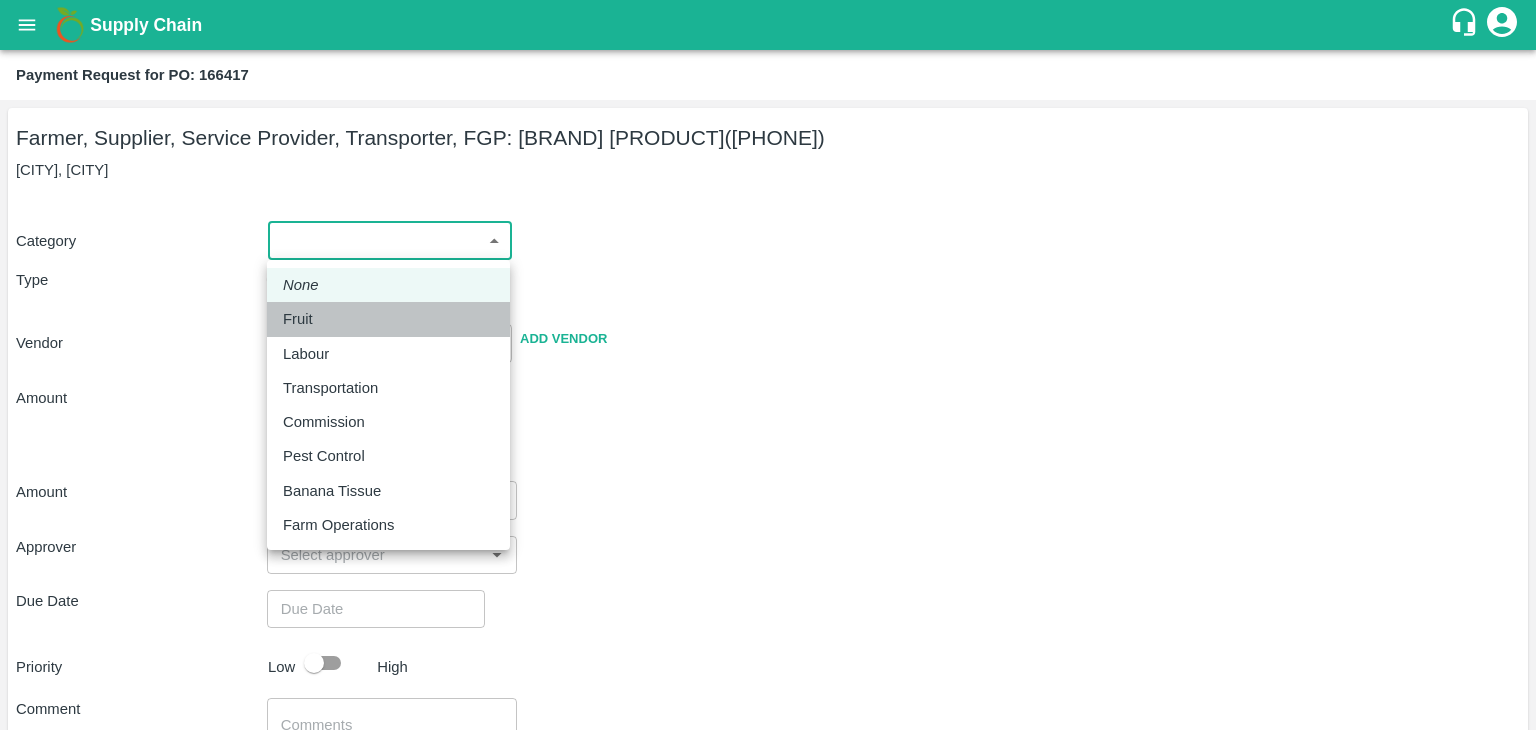click on "Fruit" at bounding box center [298, 319] 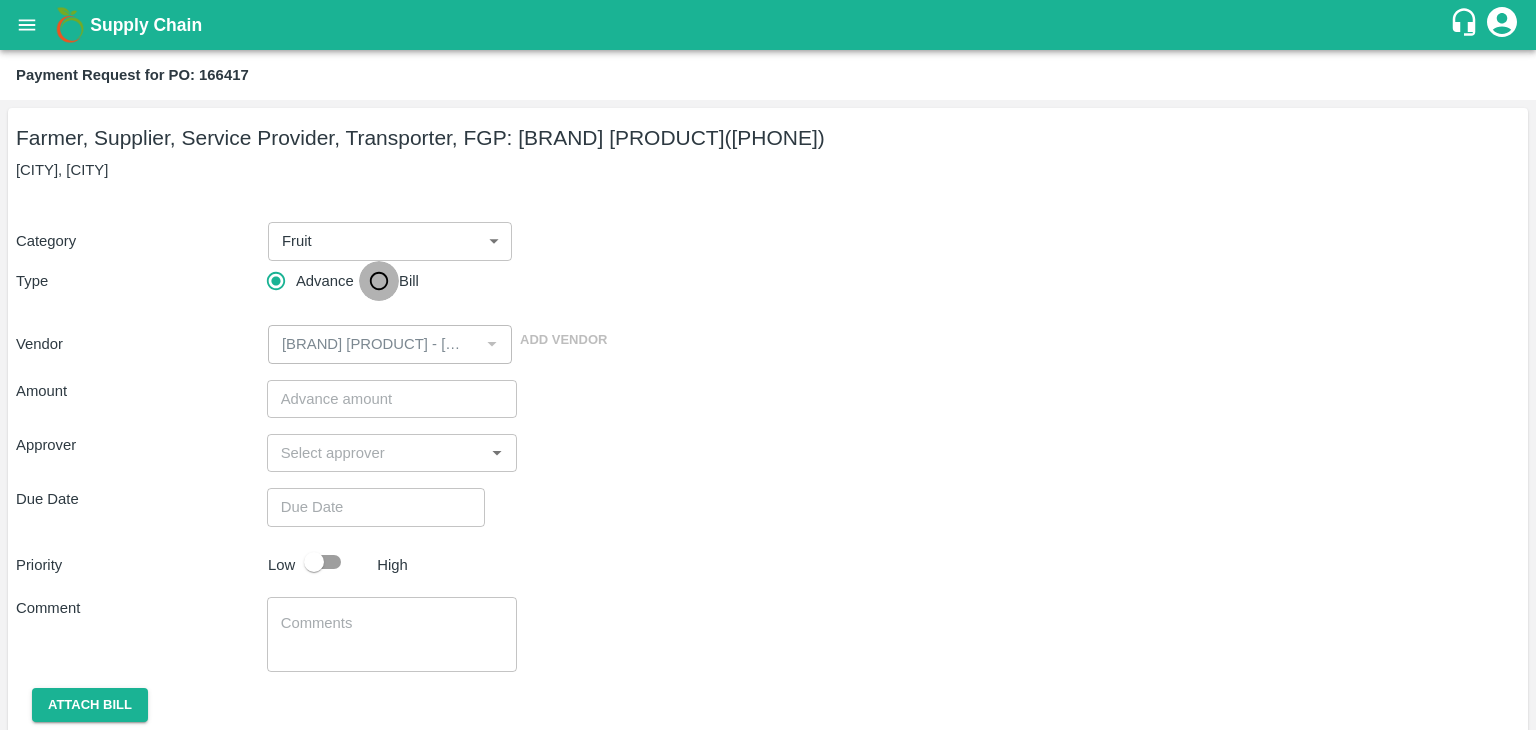 click on "Bill" at bounding box center [379, 281] 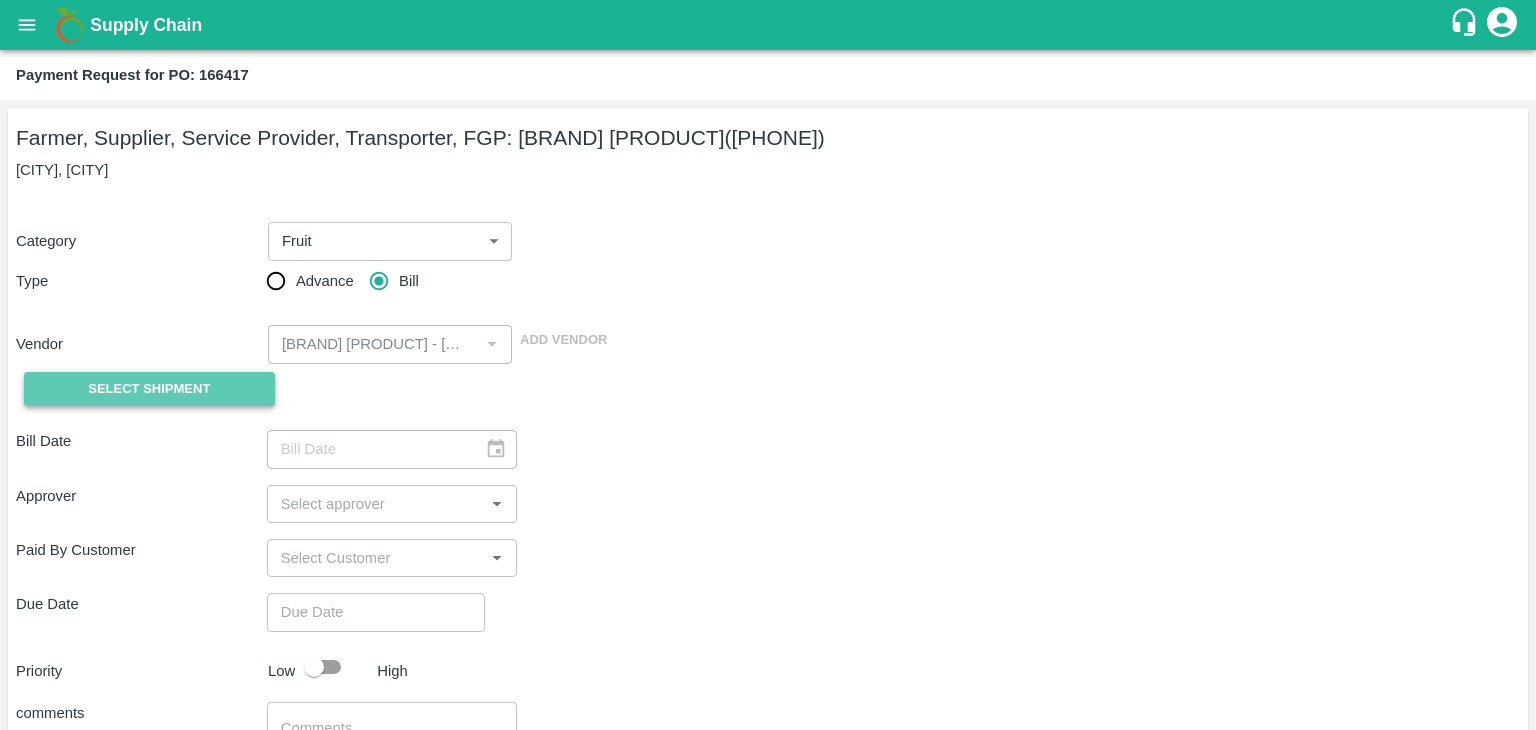 click on "Select Shipment" at bounding box center [149, 389] 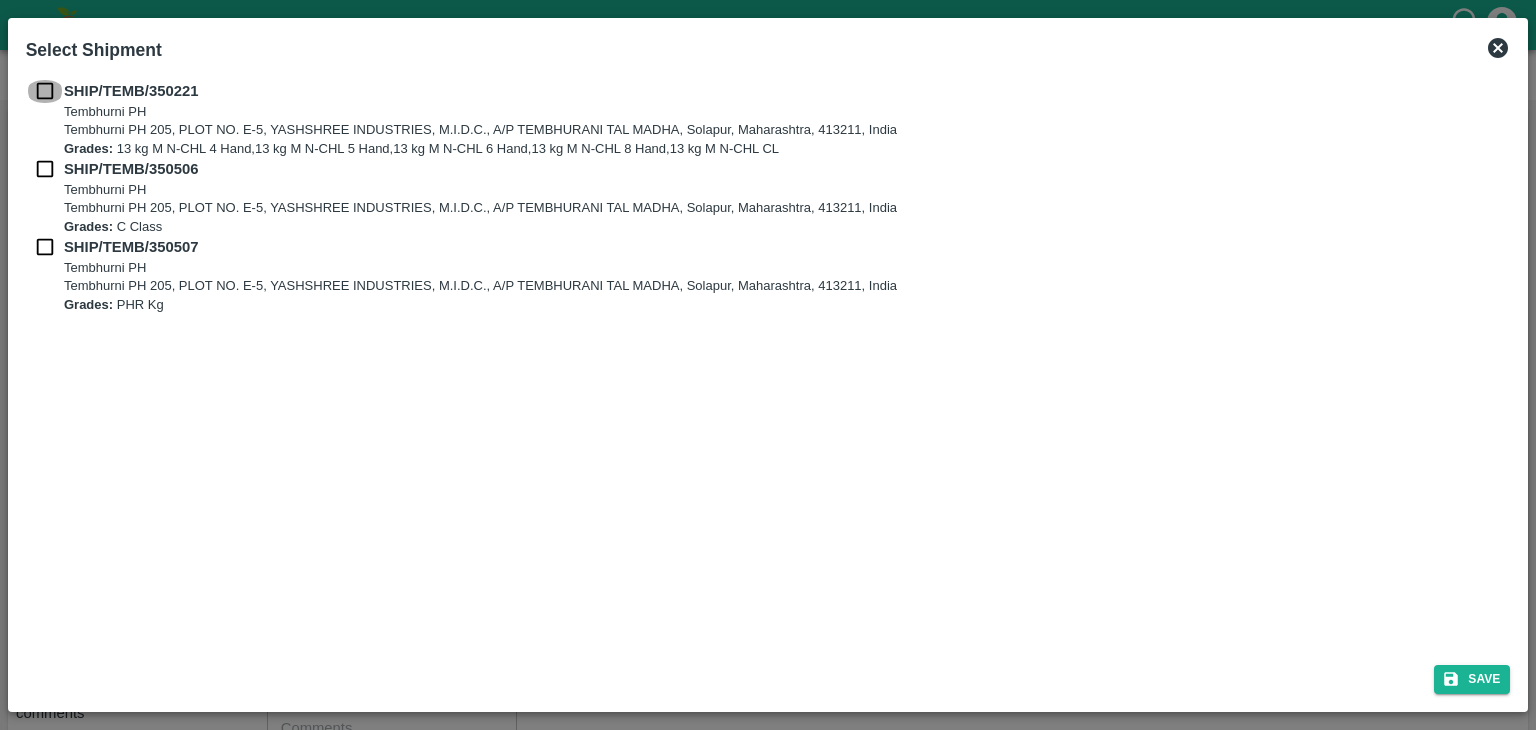 click at bounding box center [45, 91] 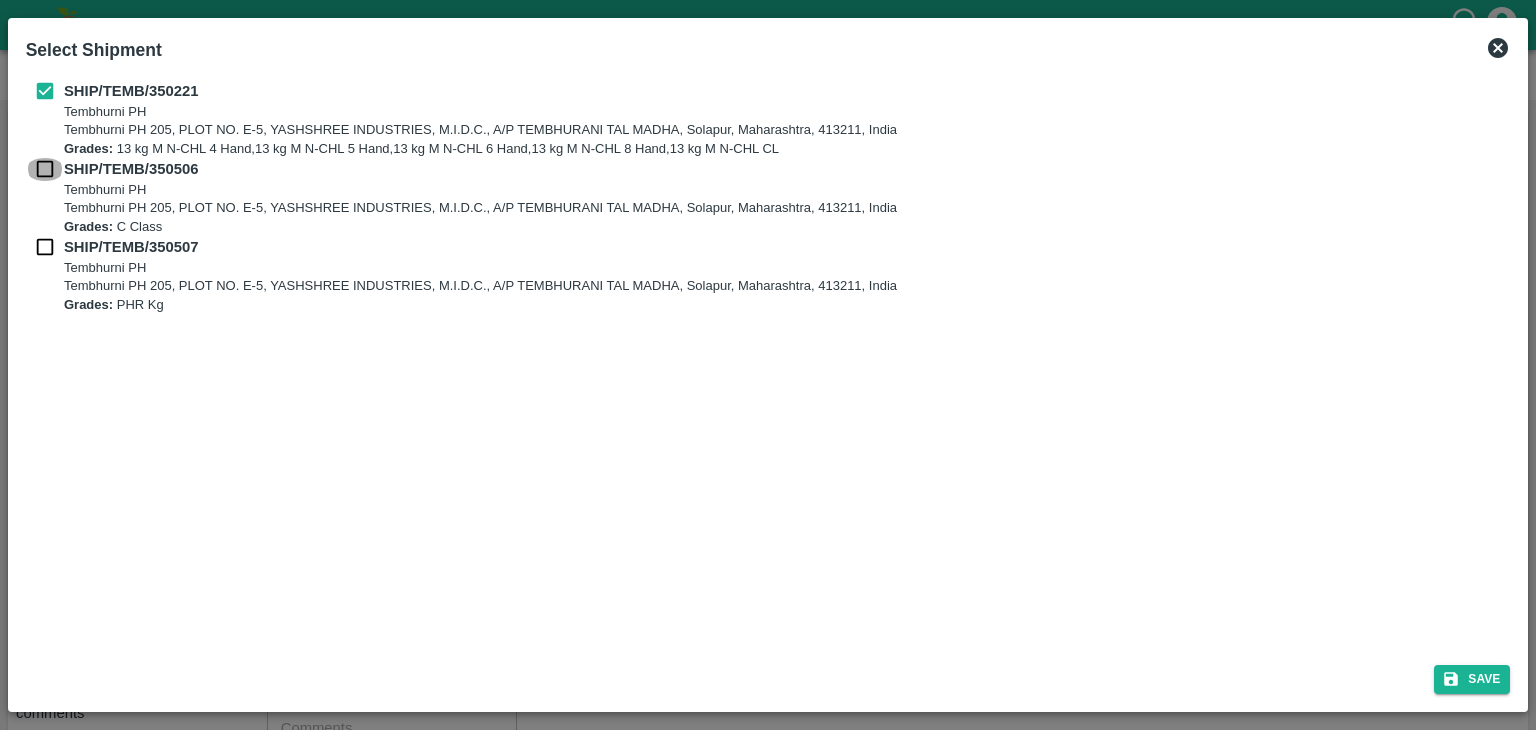 click at bounding box center (45, 169) 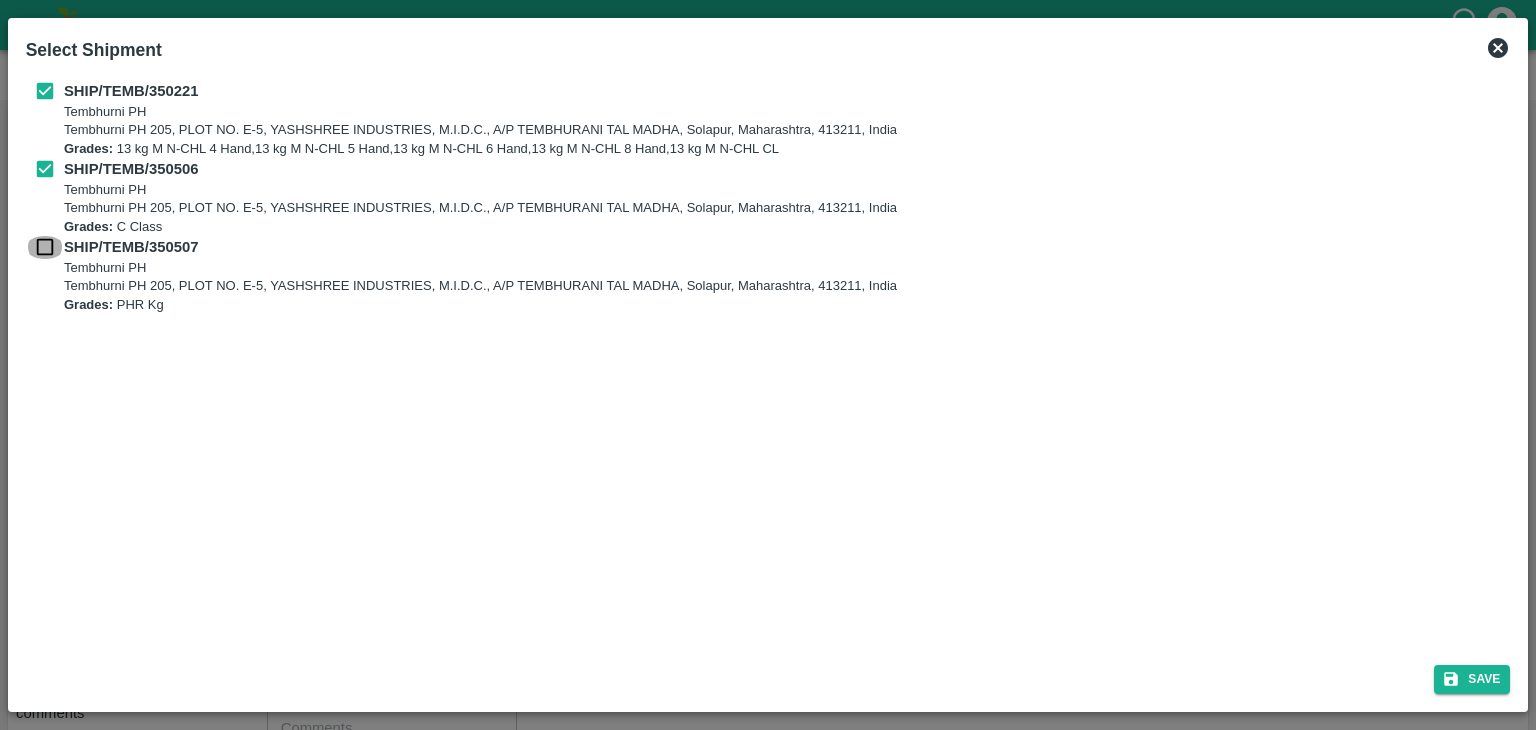 click at bounding box center (45, 247) 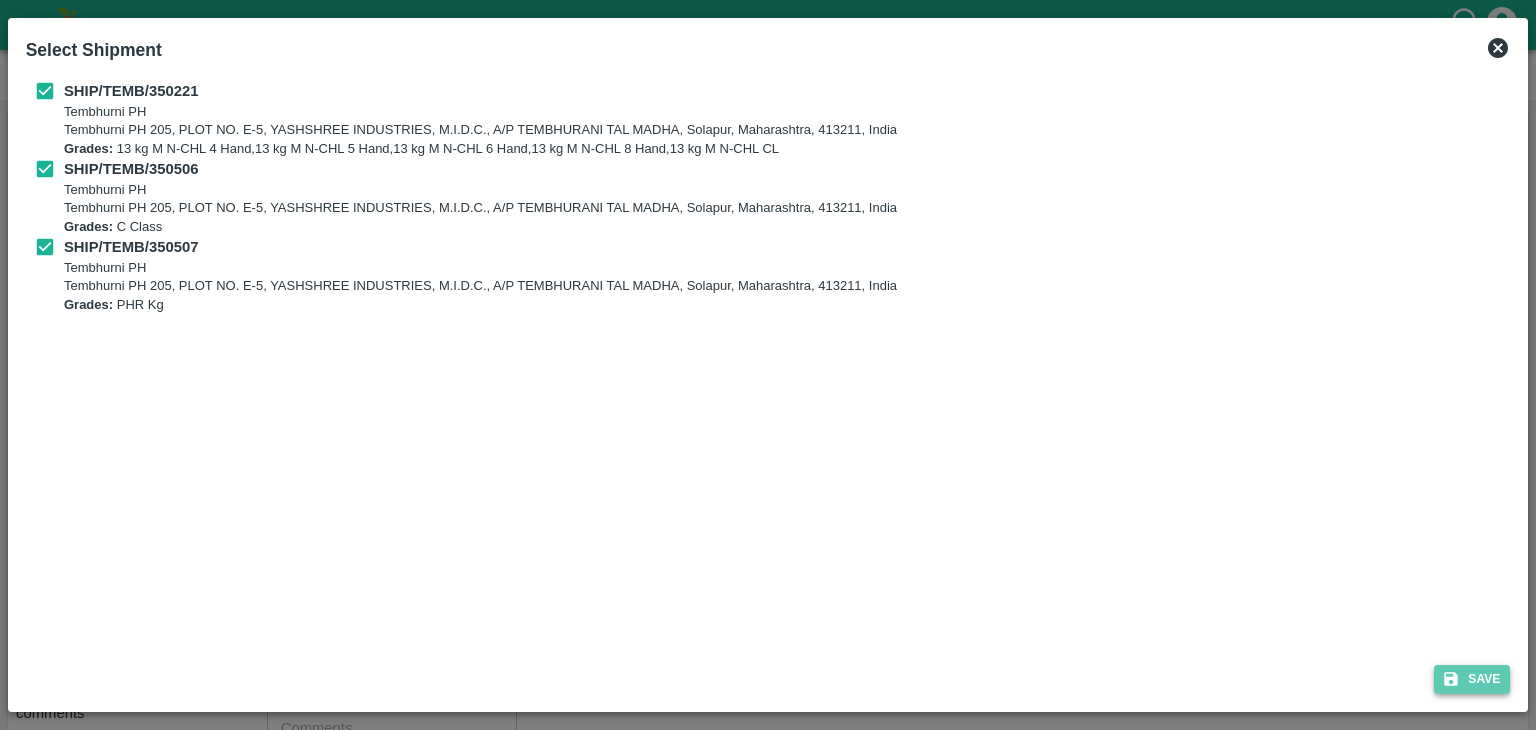 click on "Save" at bounding box center (1472, 679) 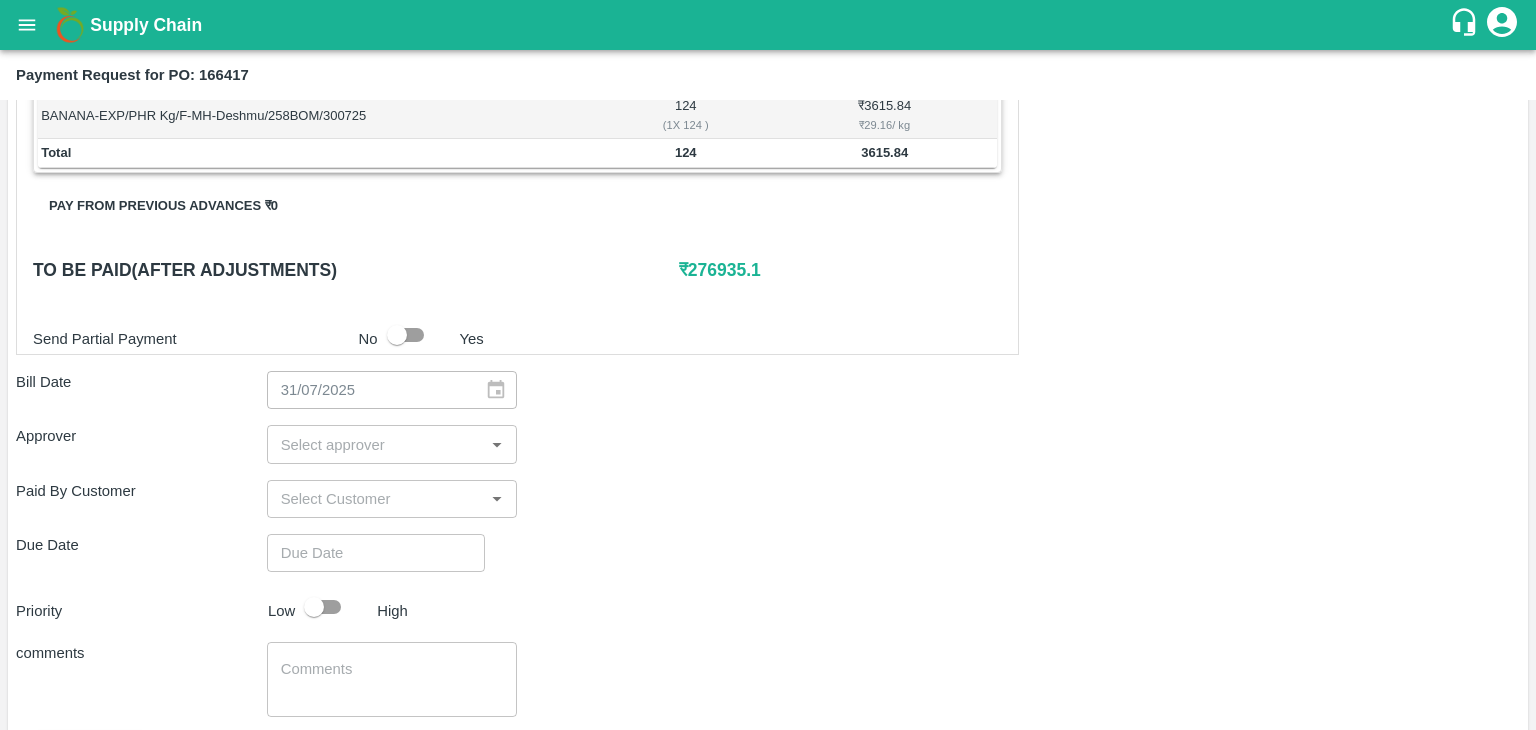 scroll, scrollTop: 980, scrollLeft: 0, axis: vertical 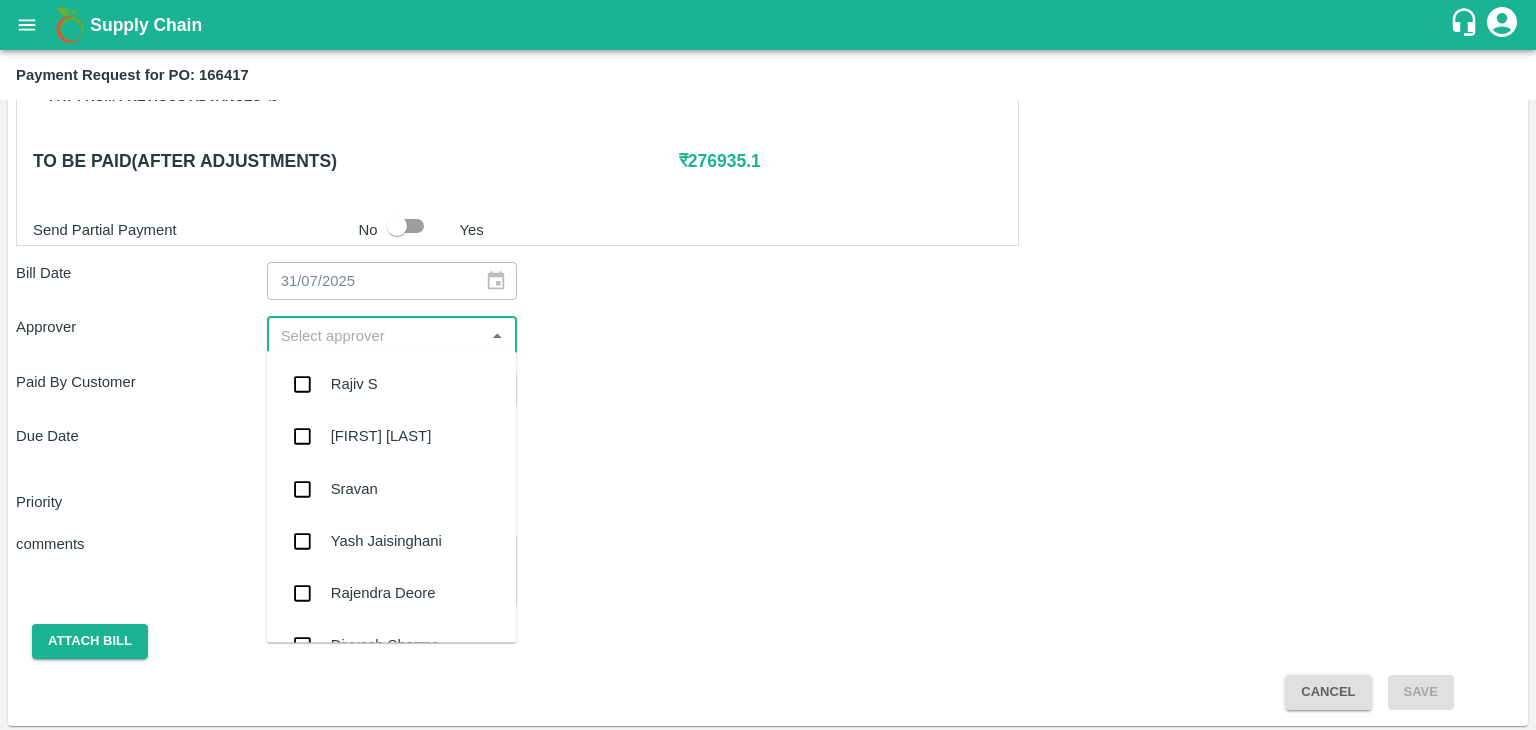 click at bounding box center [376, 335] 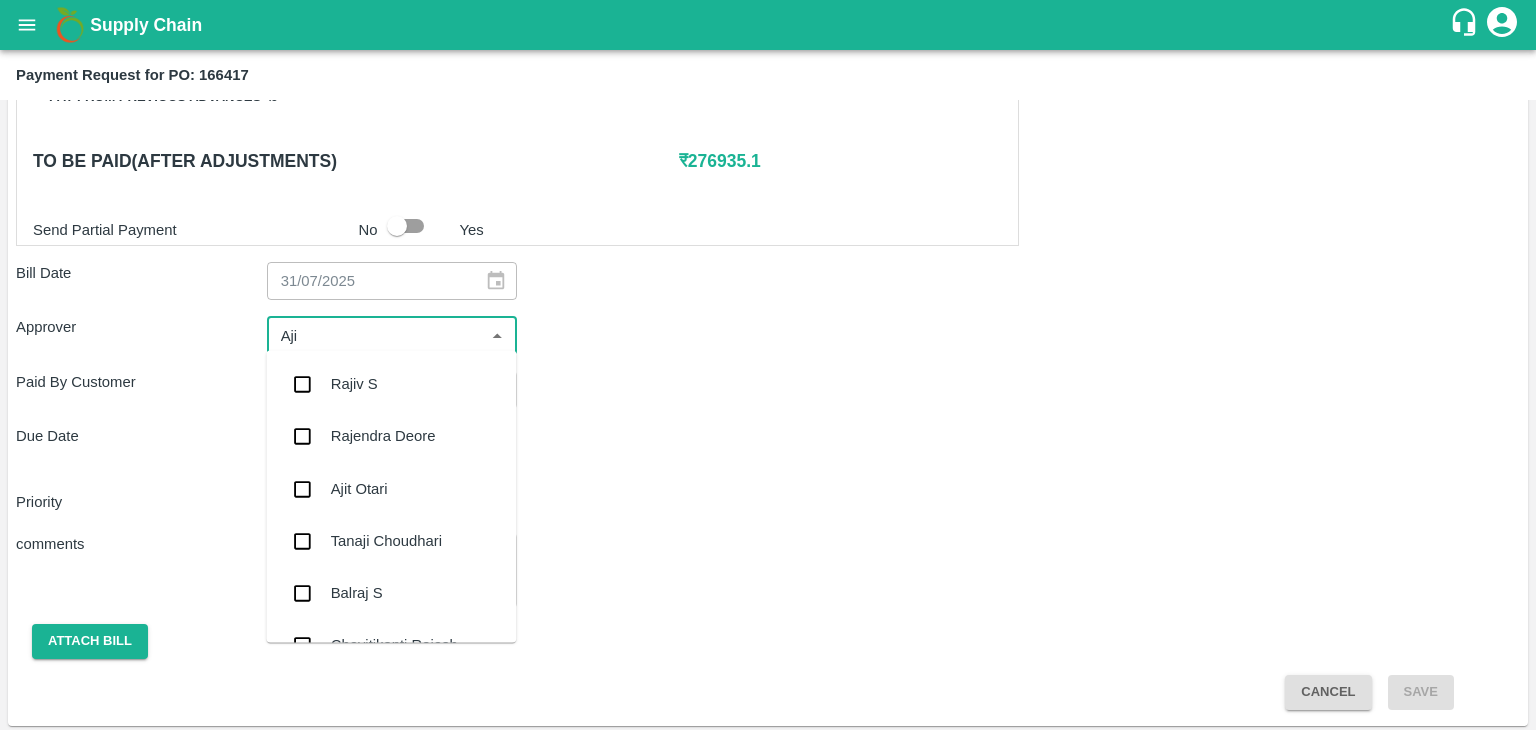 type on "Ajit" 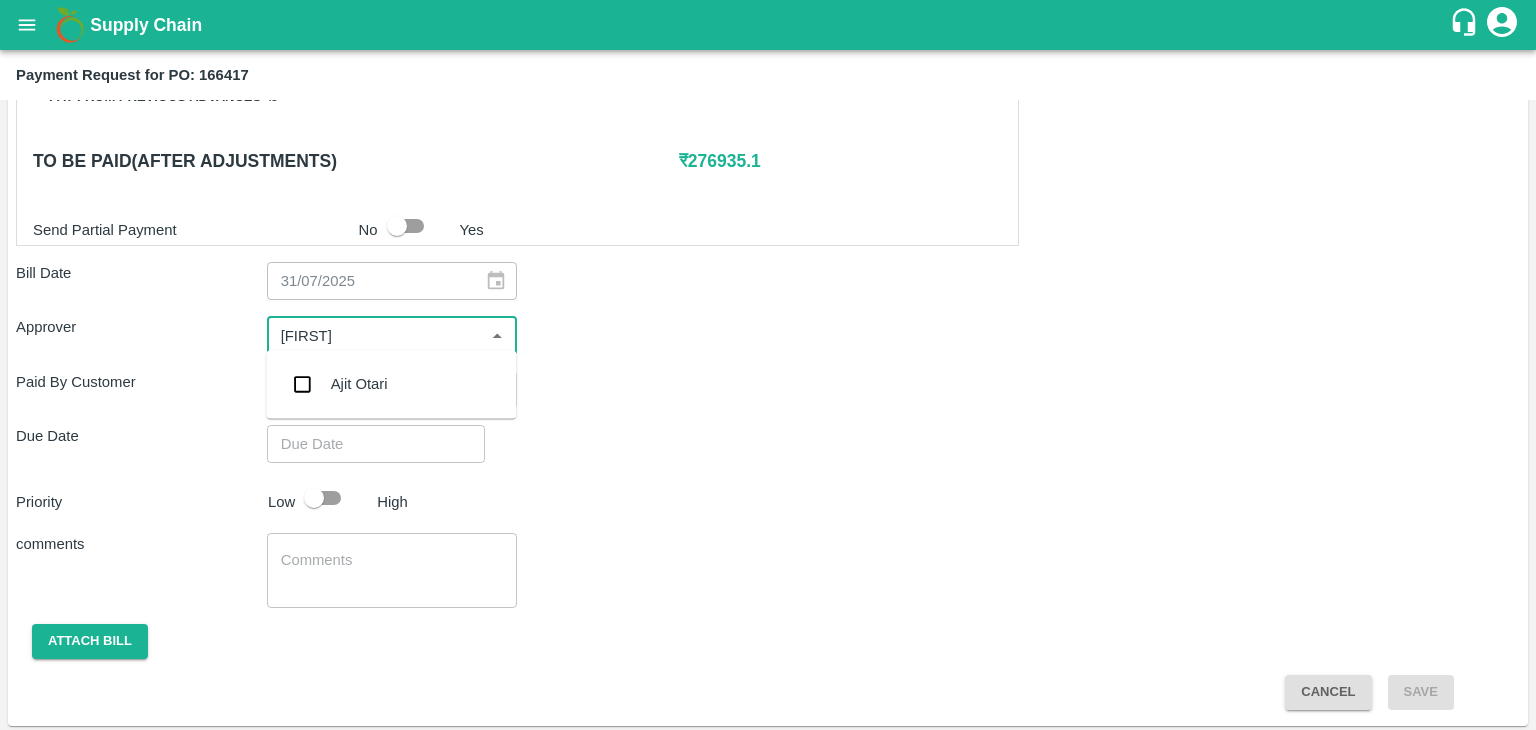 click on "Ajit Otari" at bounding box center (391, 384) 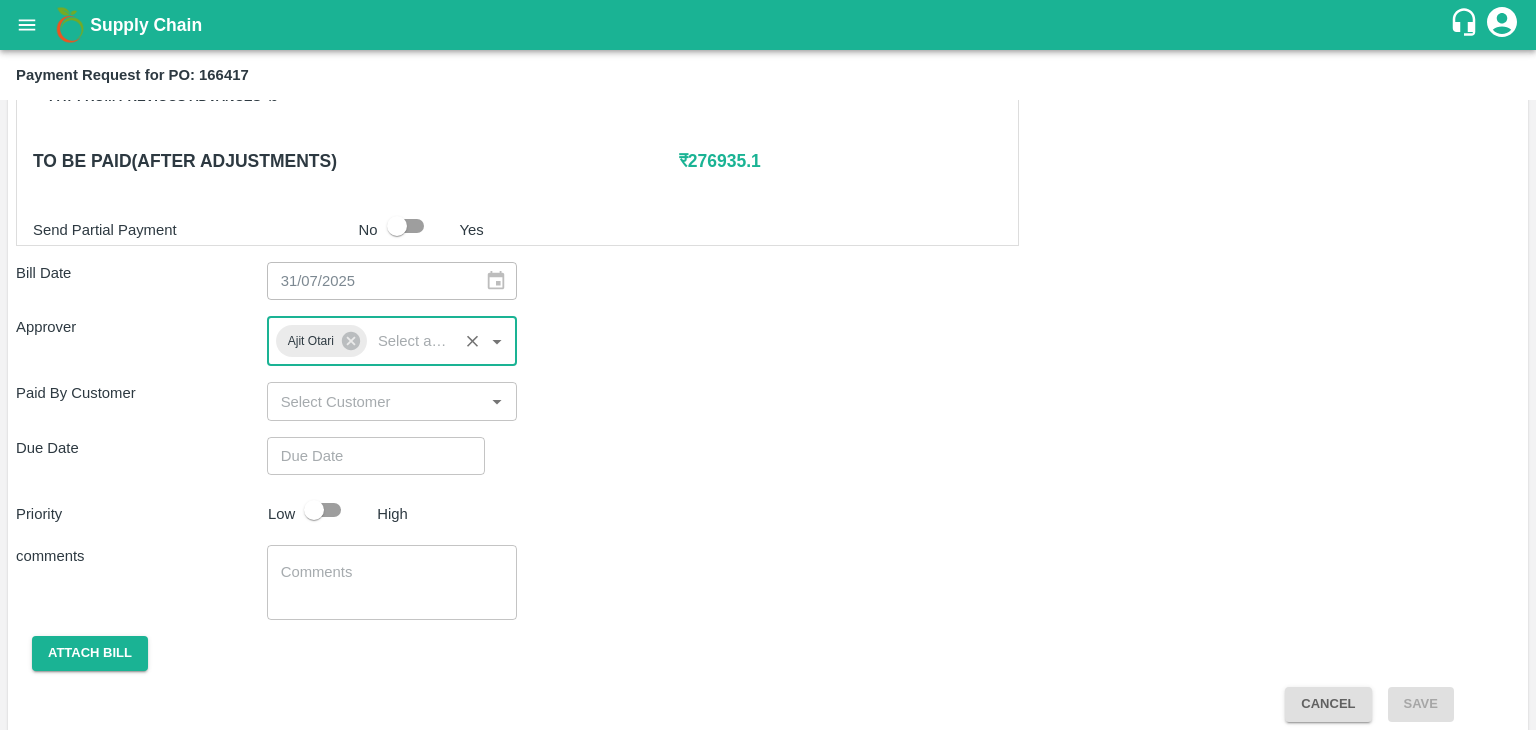 type on "DD/MM/YYYY hh:mm aa" 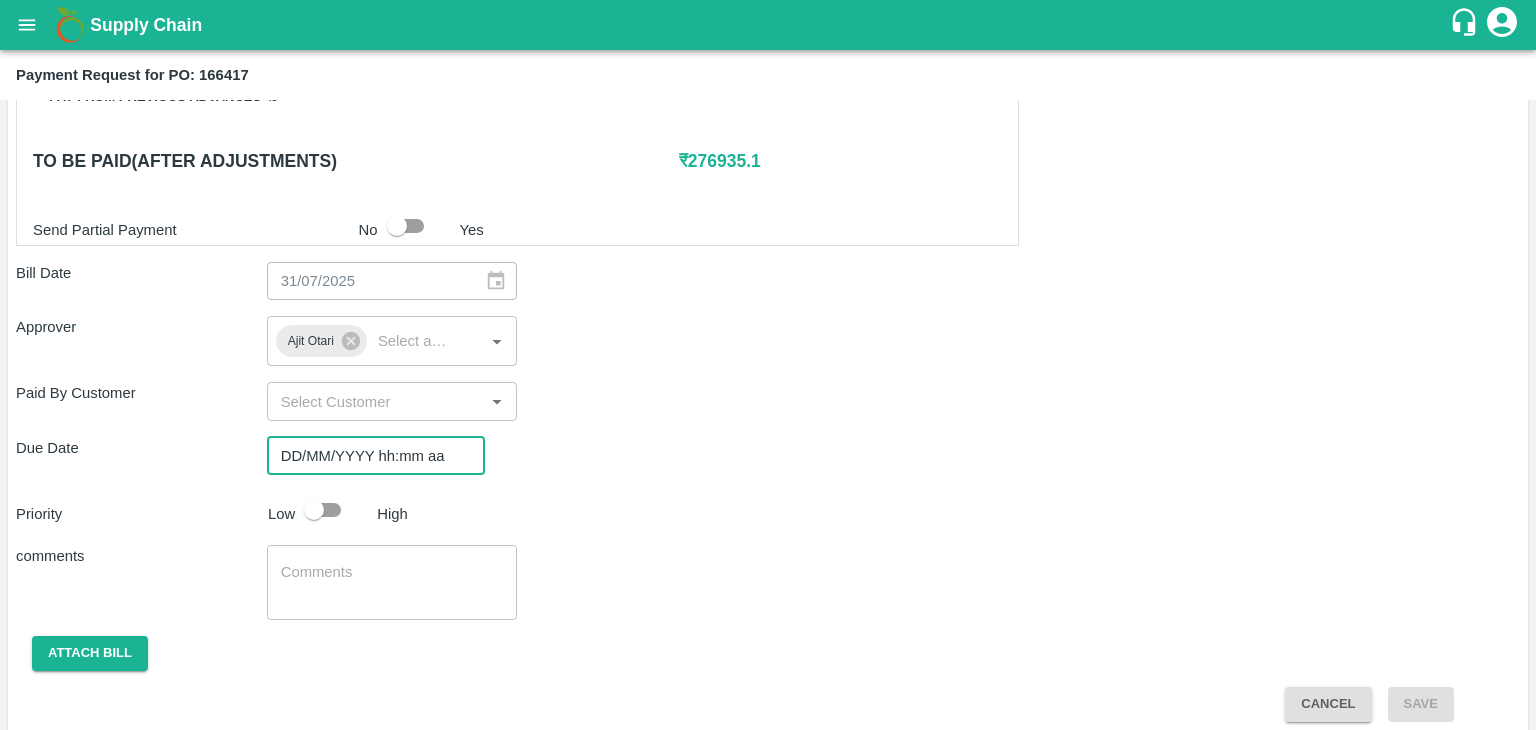 click on "DD/MM/YYYY hh:mm aa" at bounding box center (369, 456) 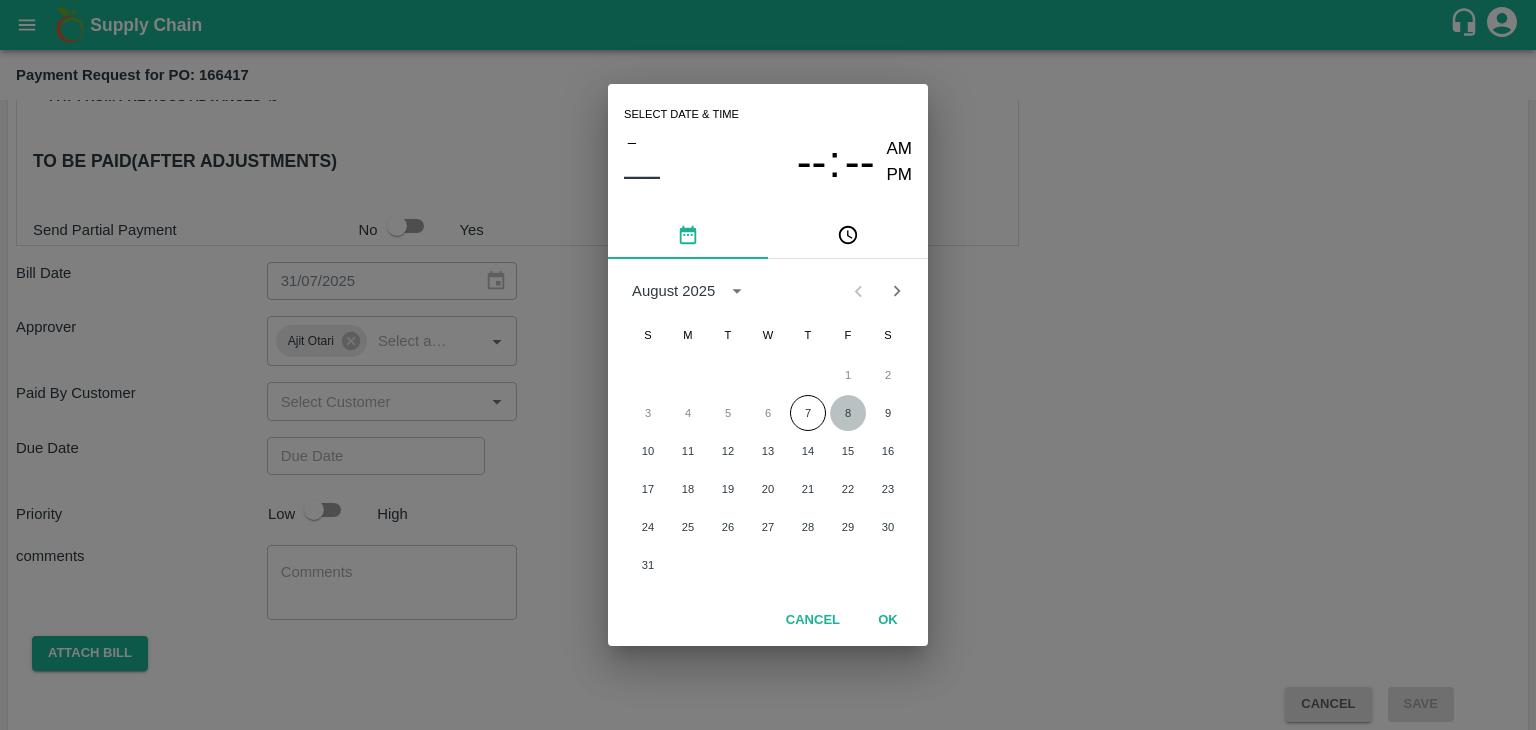 click on "8" at bounding box center (848, 413) 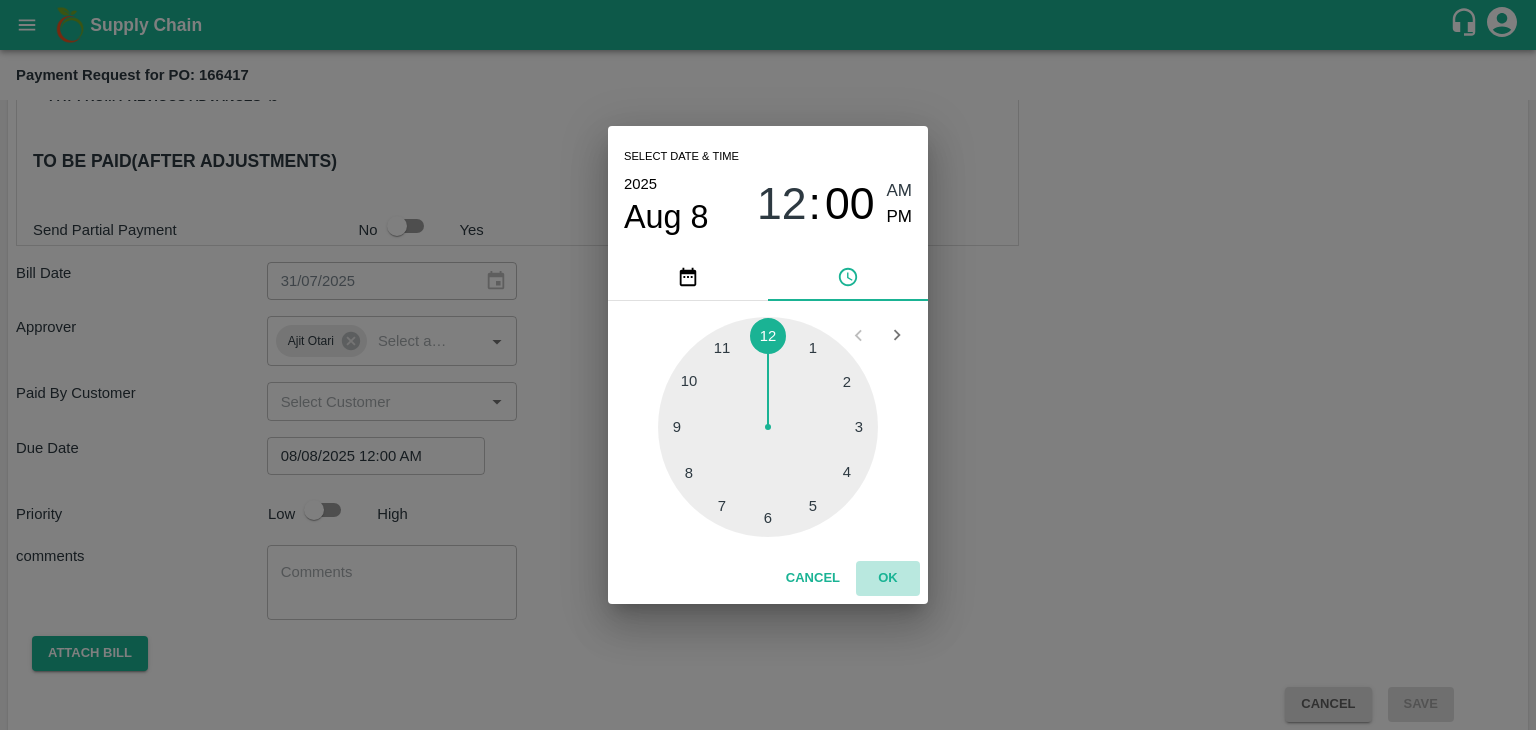 click on "OK" at bounding box center (888, 578) 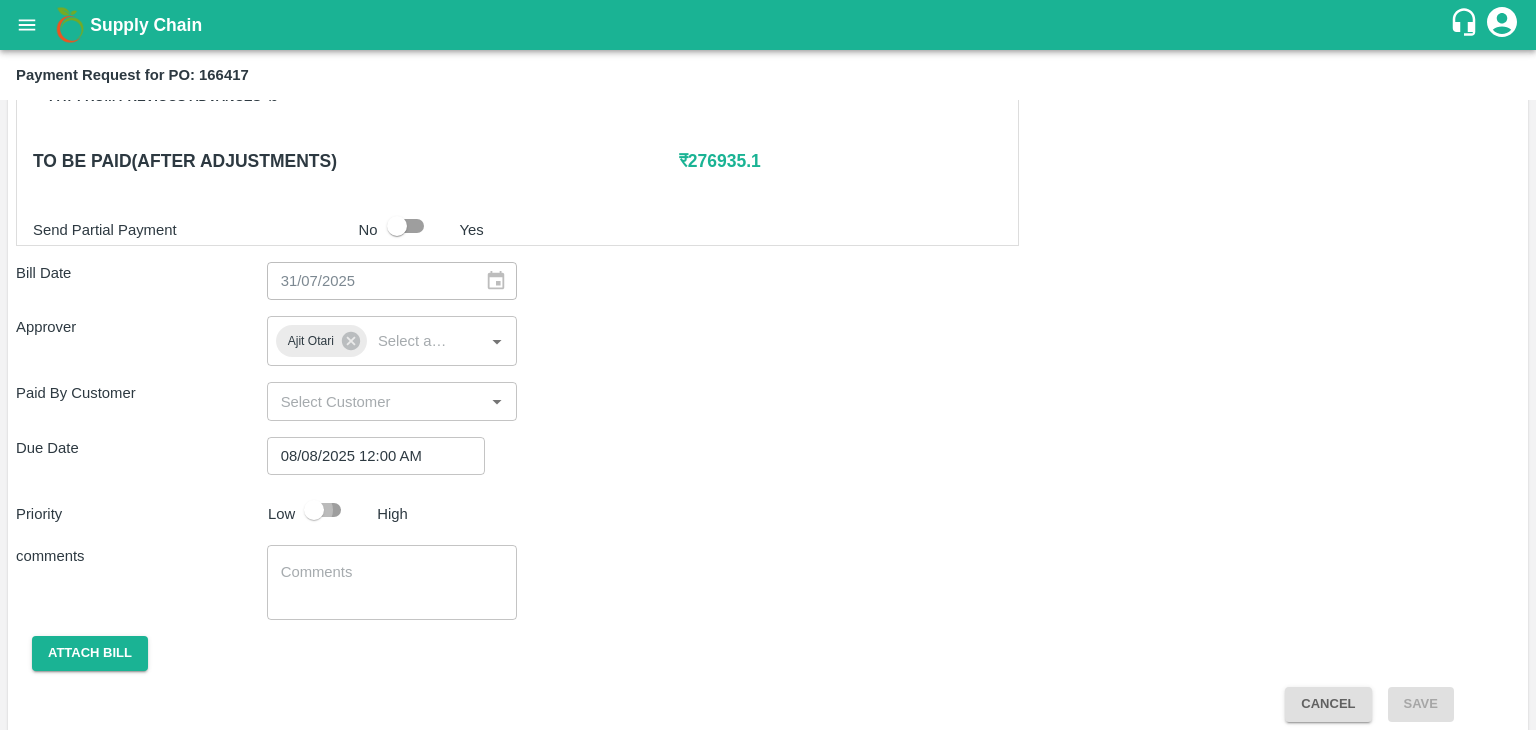 click at bounding box center [314, 510] 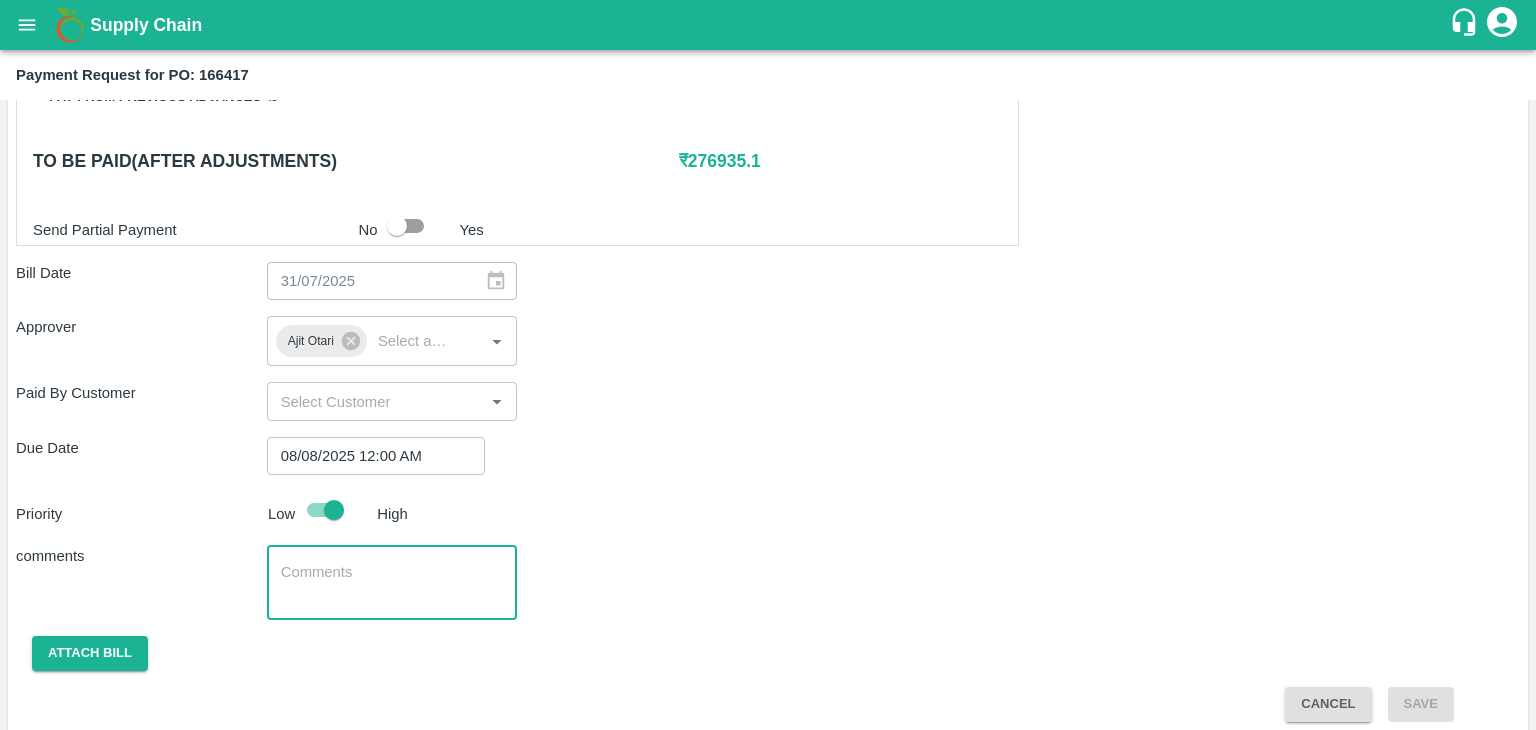 click at bounding box center [392, 583] 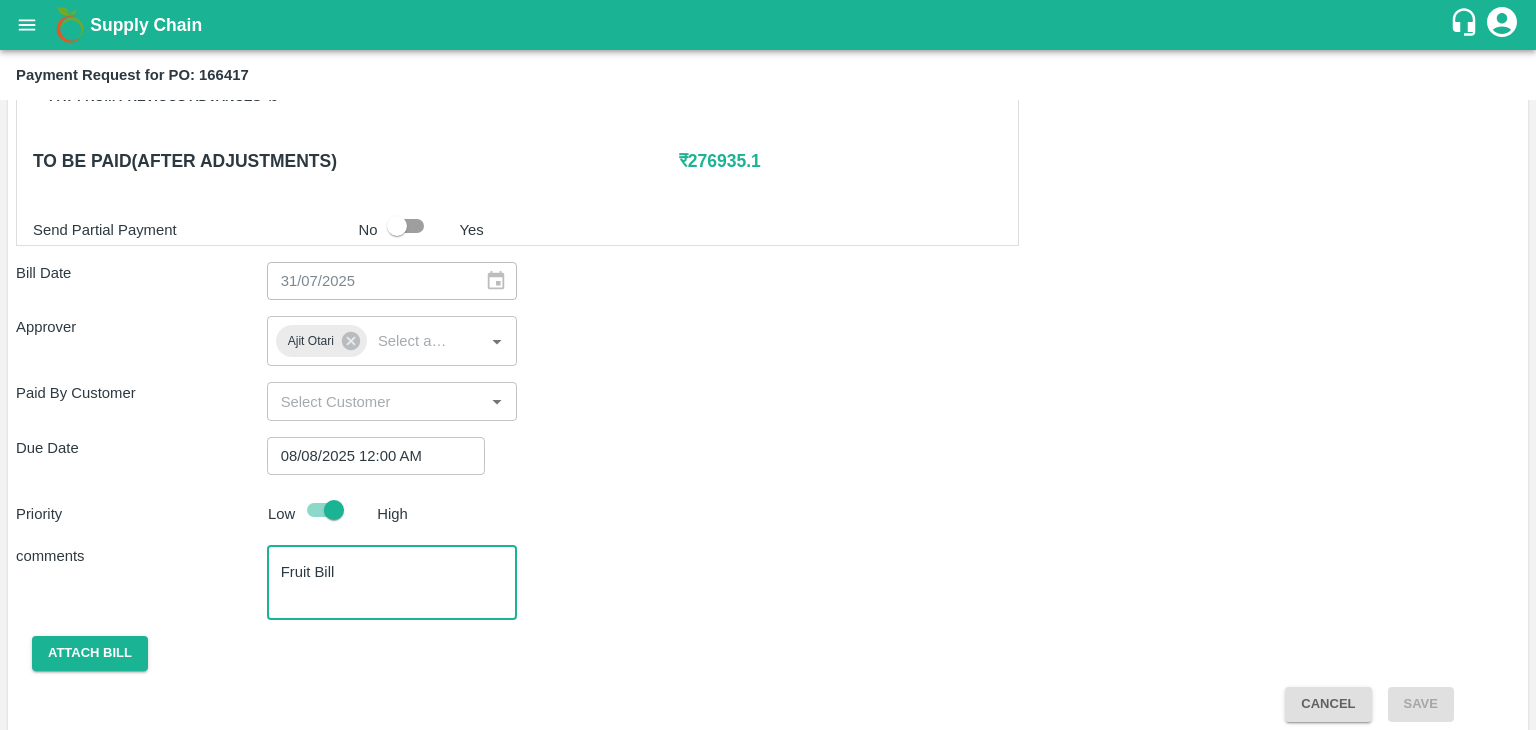 scroll, scrollTop: 992, scrollLeft: 0, axis: vertical 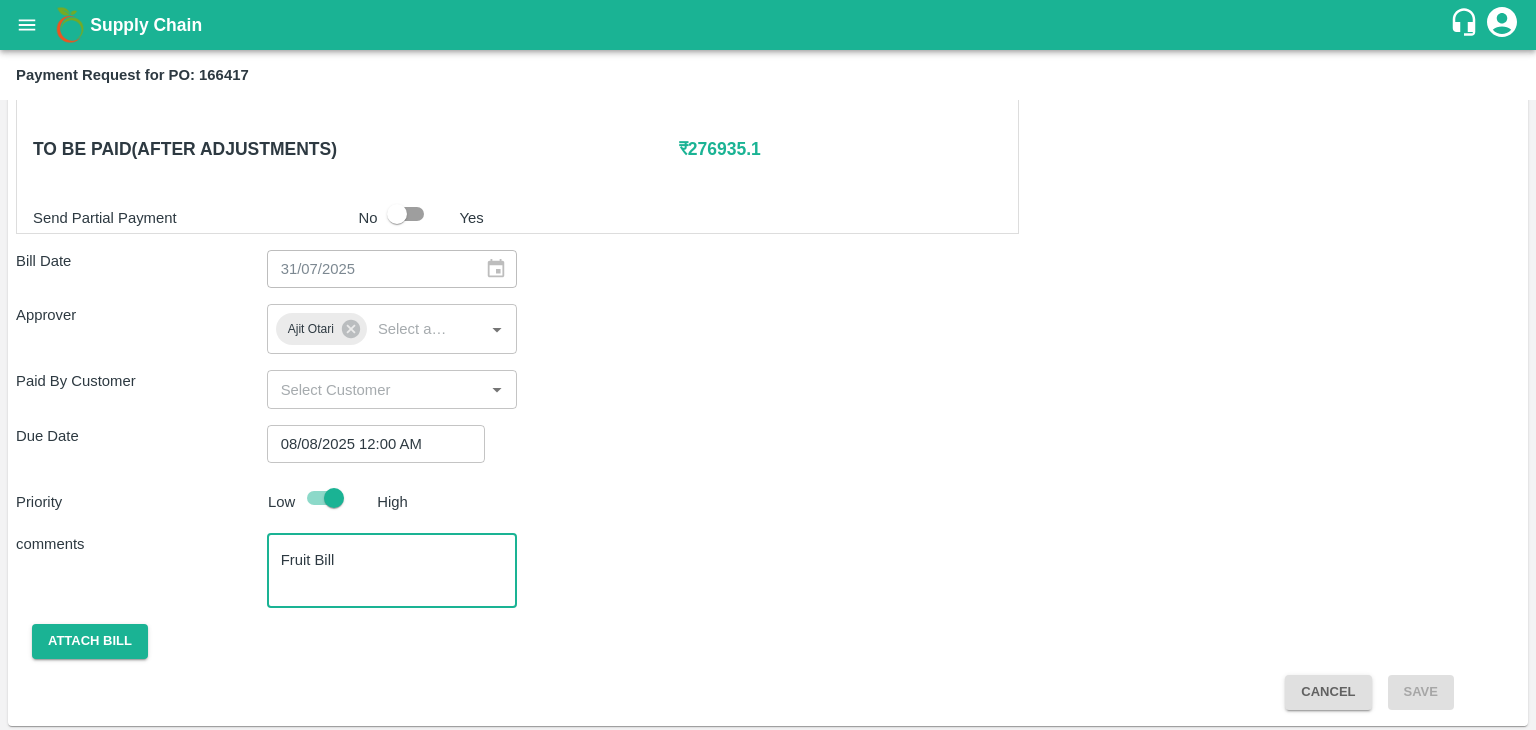 type on "Fruit Bill" 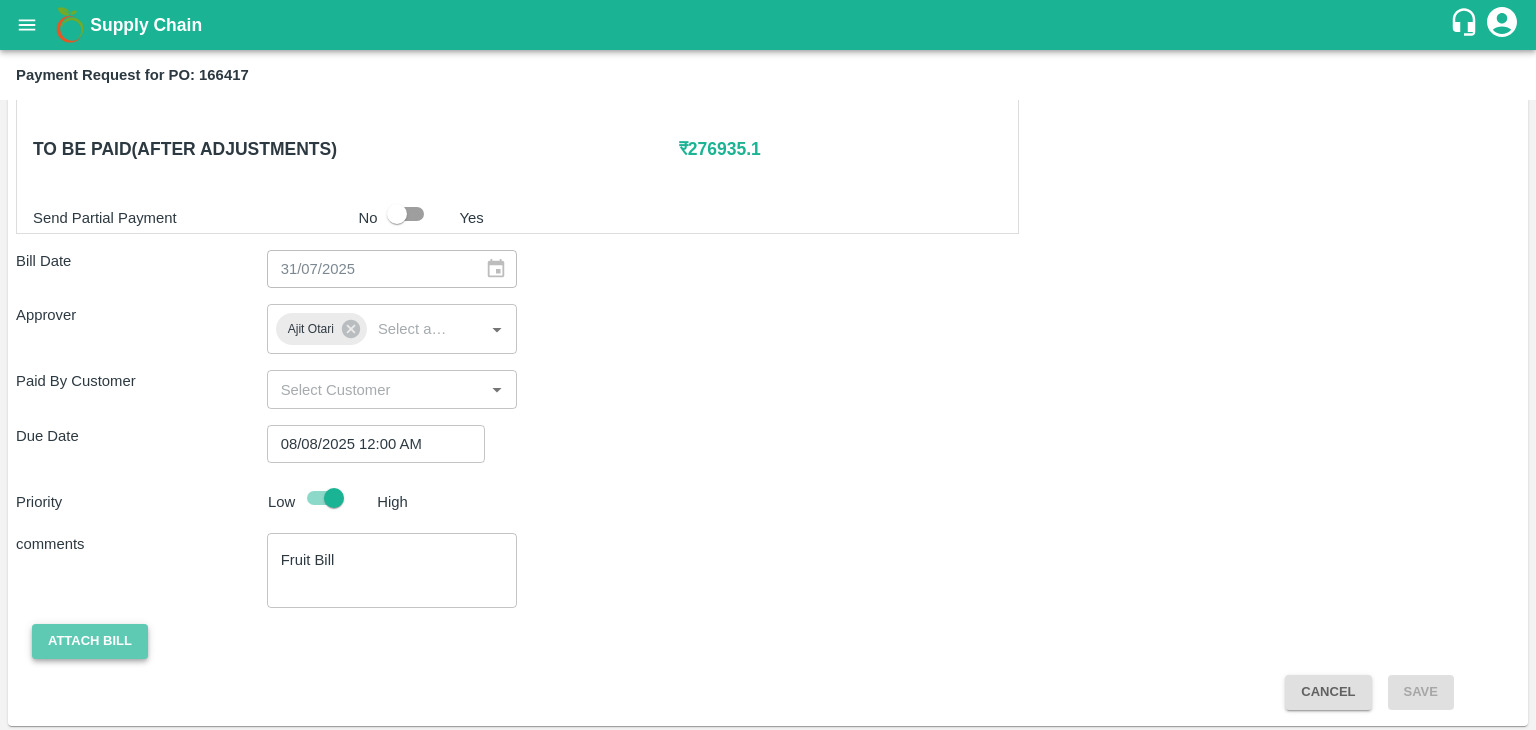 click on "Attach bill" at bounding box center (90, 641) 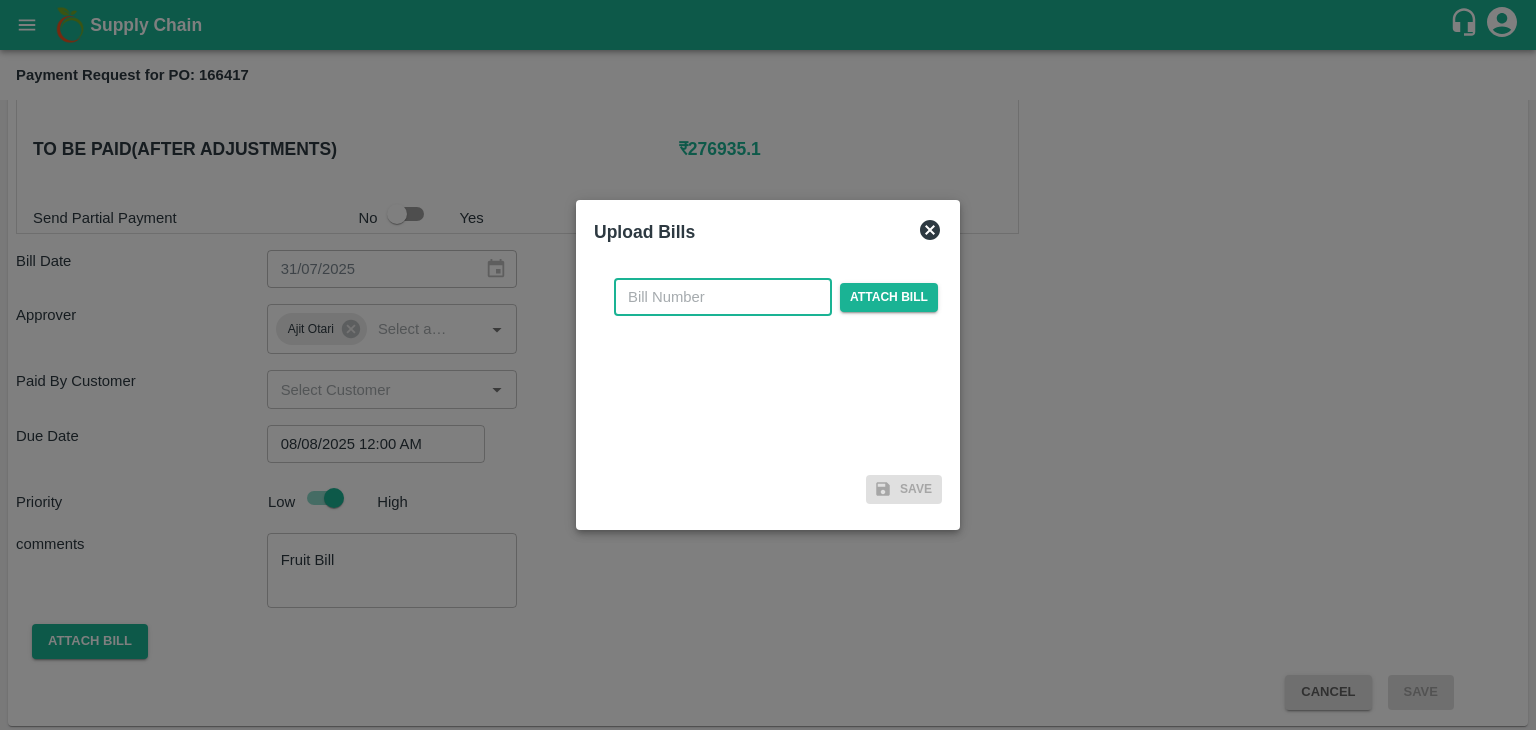 click at bounding box center [723, 297] 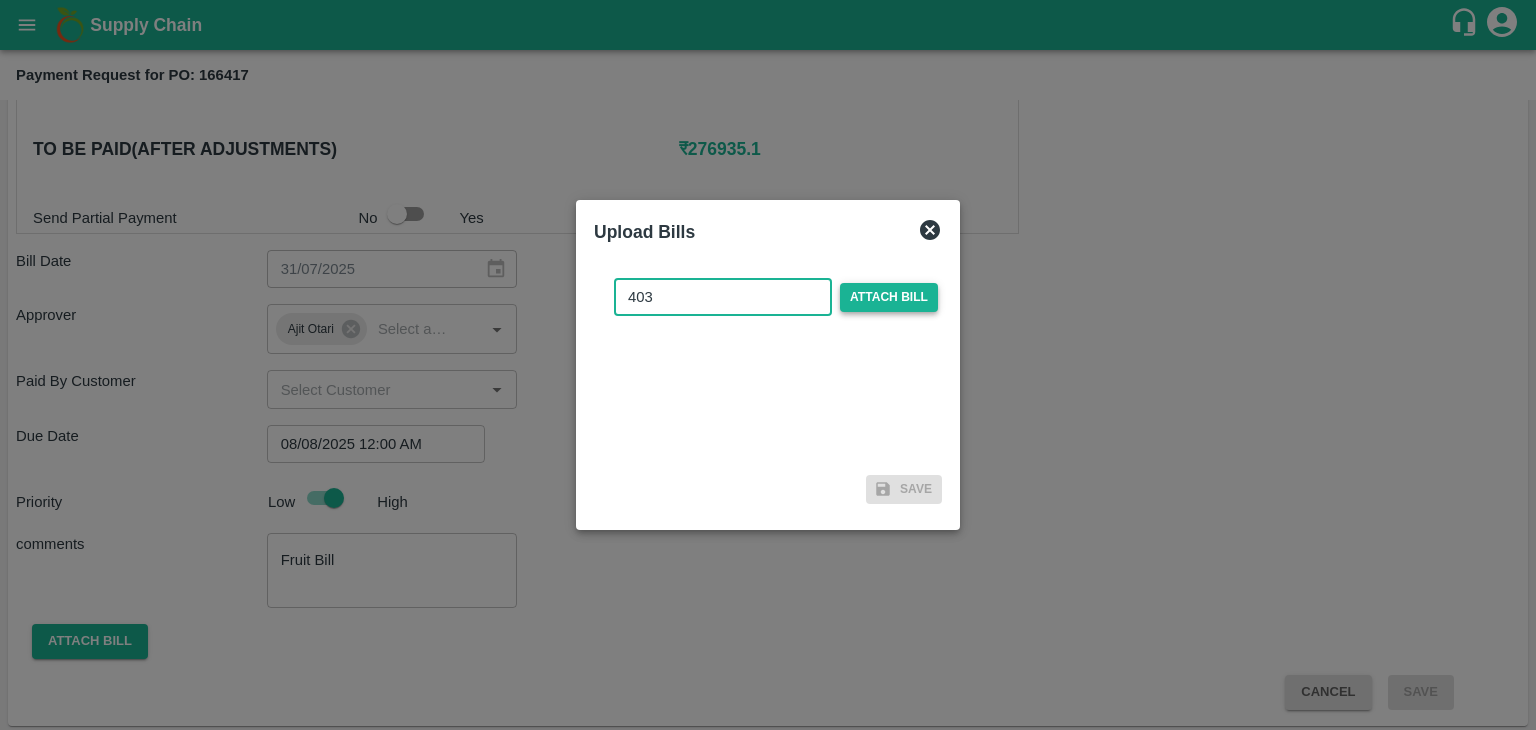 type on "403" 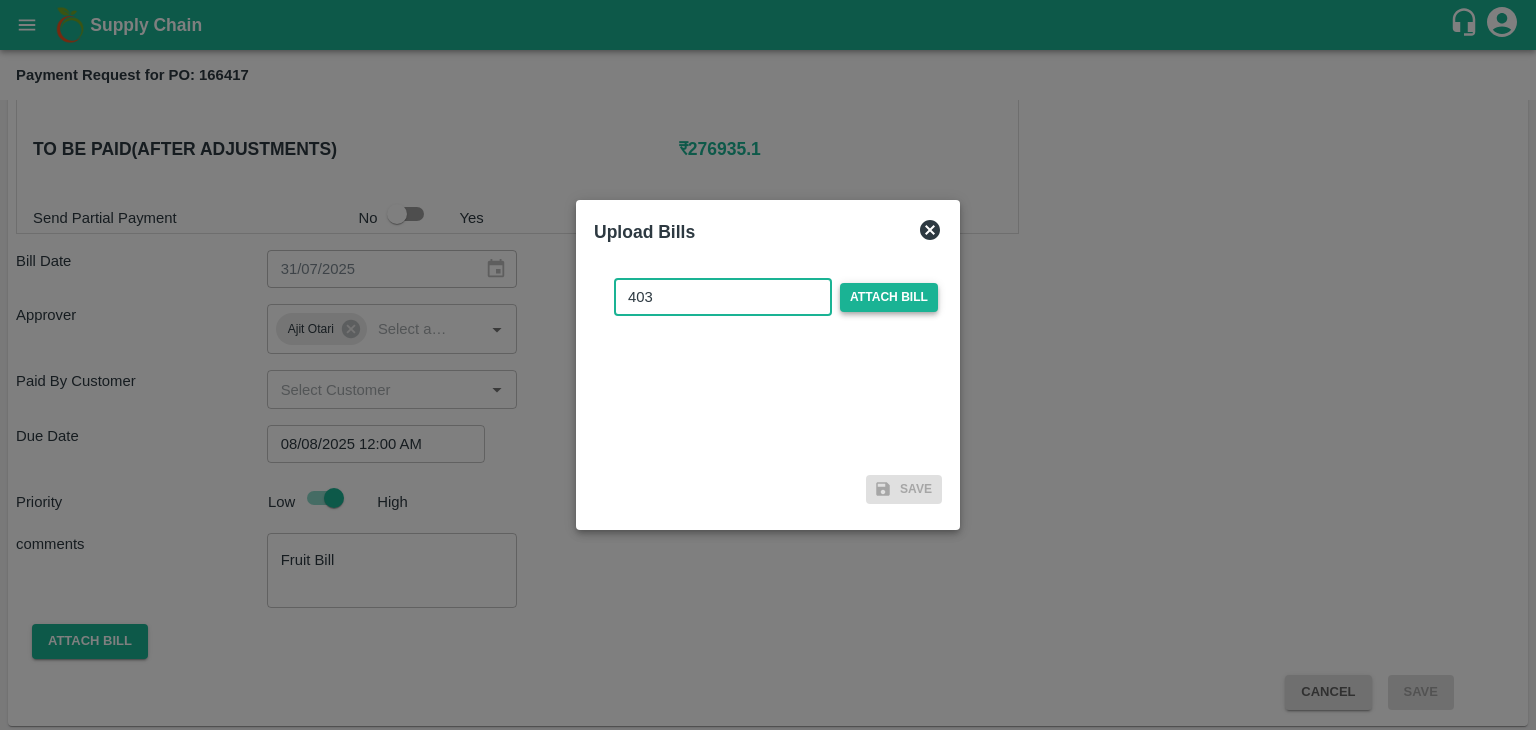 click on "Attach bill" at bounding box center (889, 297) 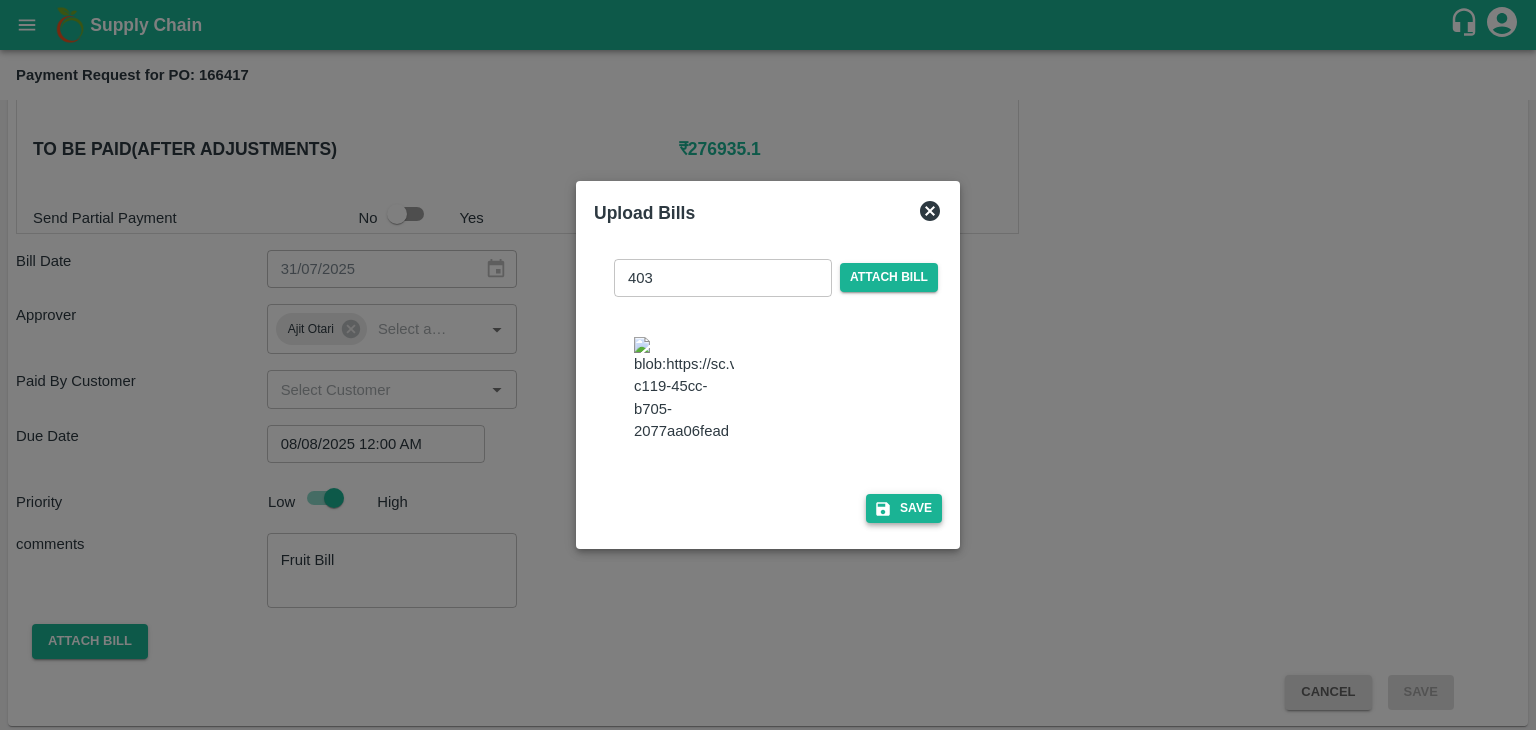 click on "Save" at bounding box center (904, 508) 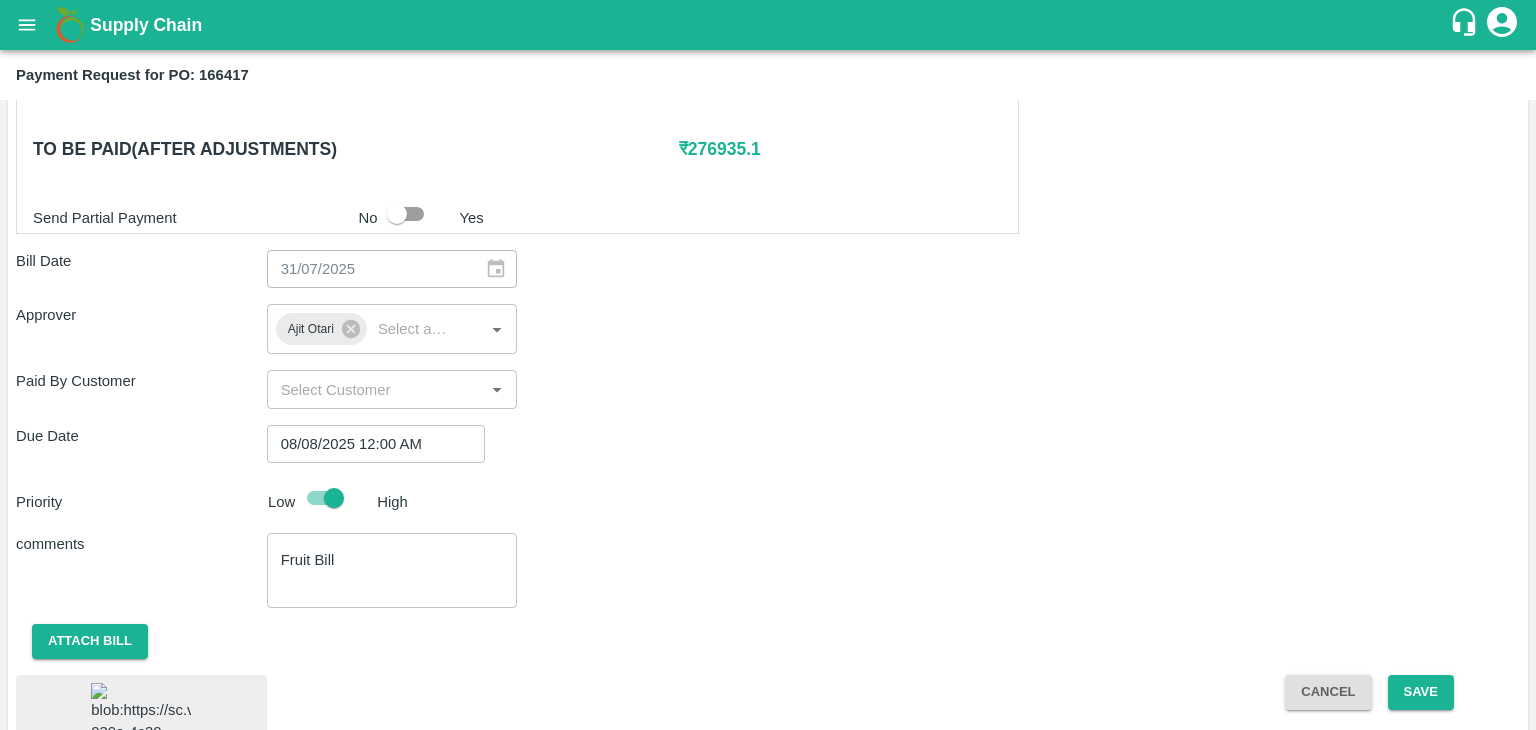 scroll, scrollTop: 1132, scrollLeft: 0, axis: vertical 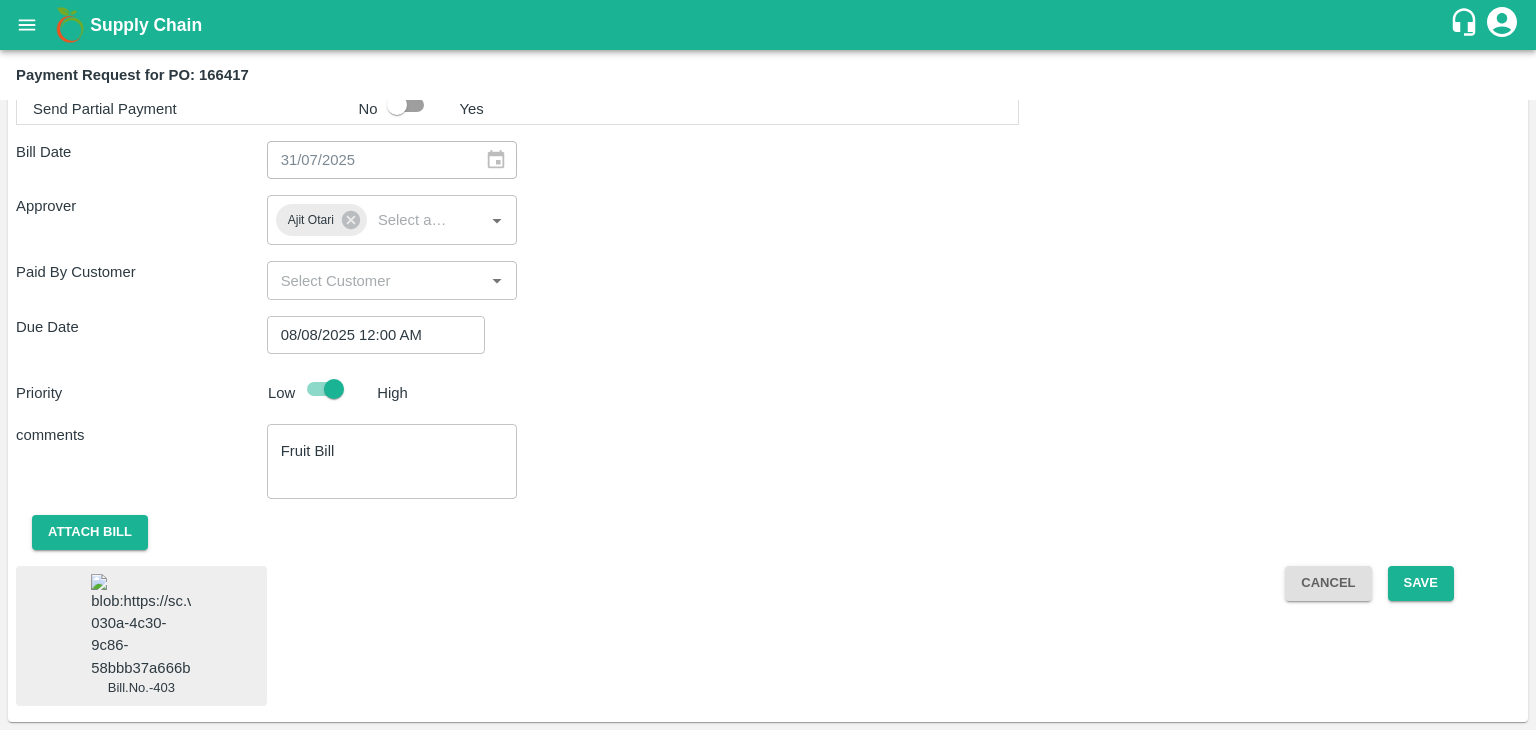 click at bounding box center [141, 626] 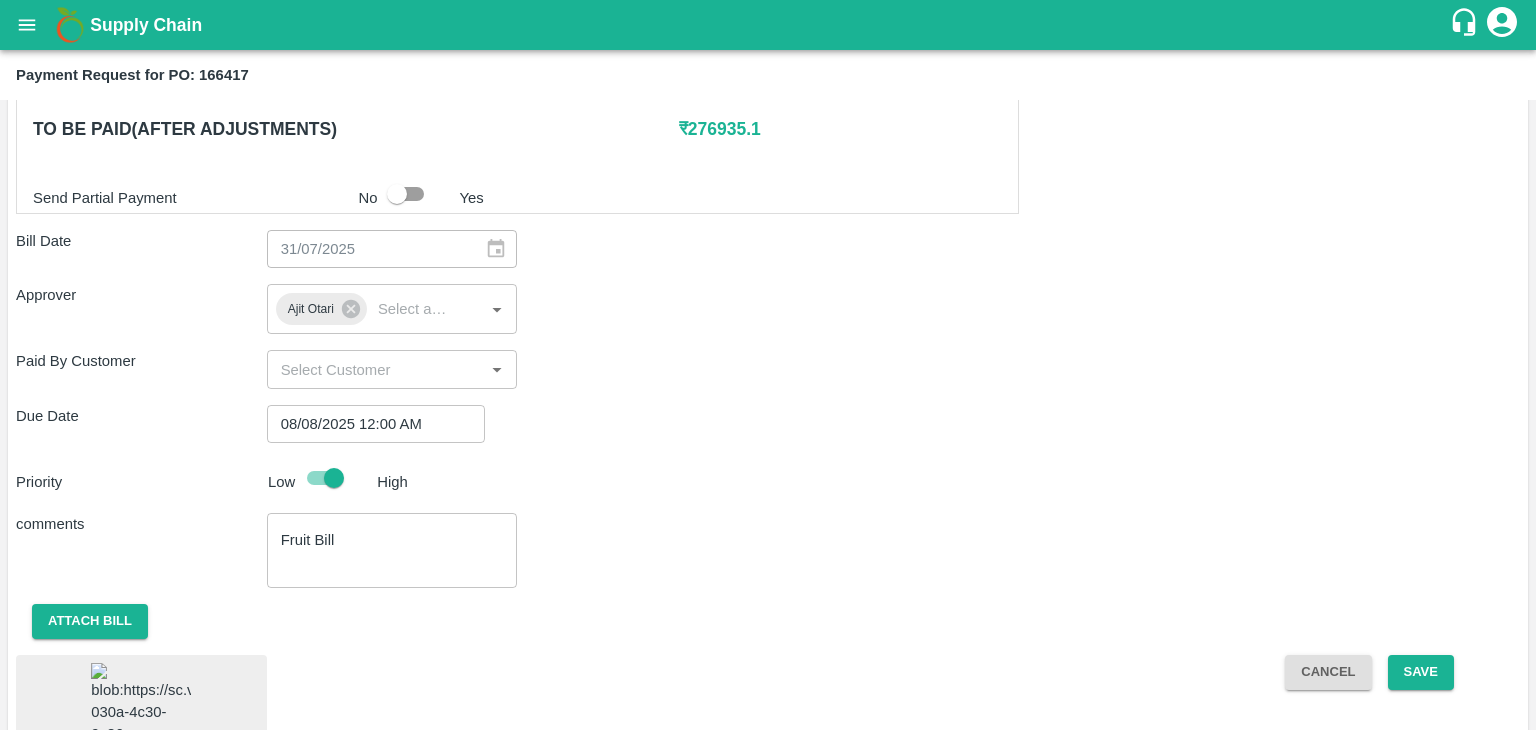 scroll, scrollTop: 1132, scrollLeft: 0, axis: vertical 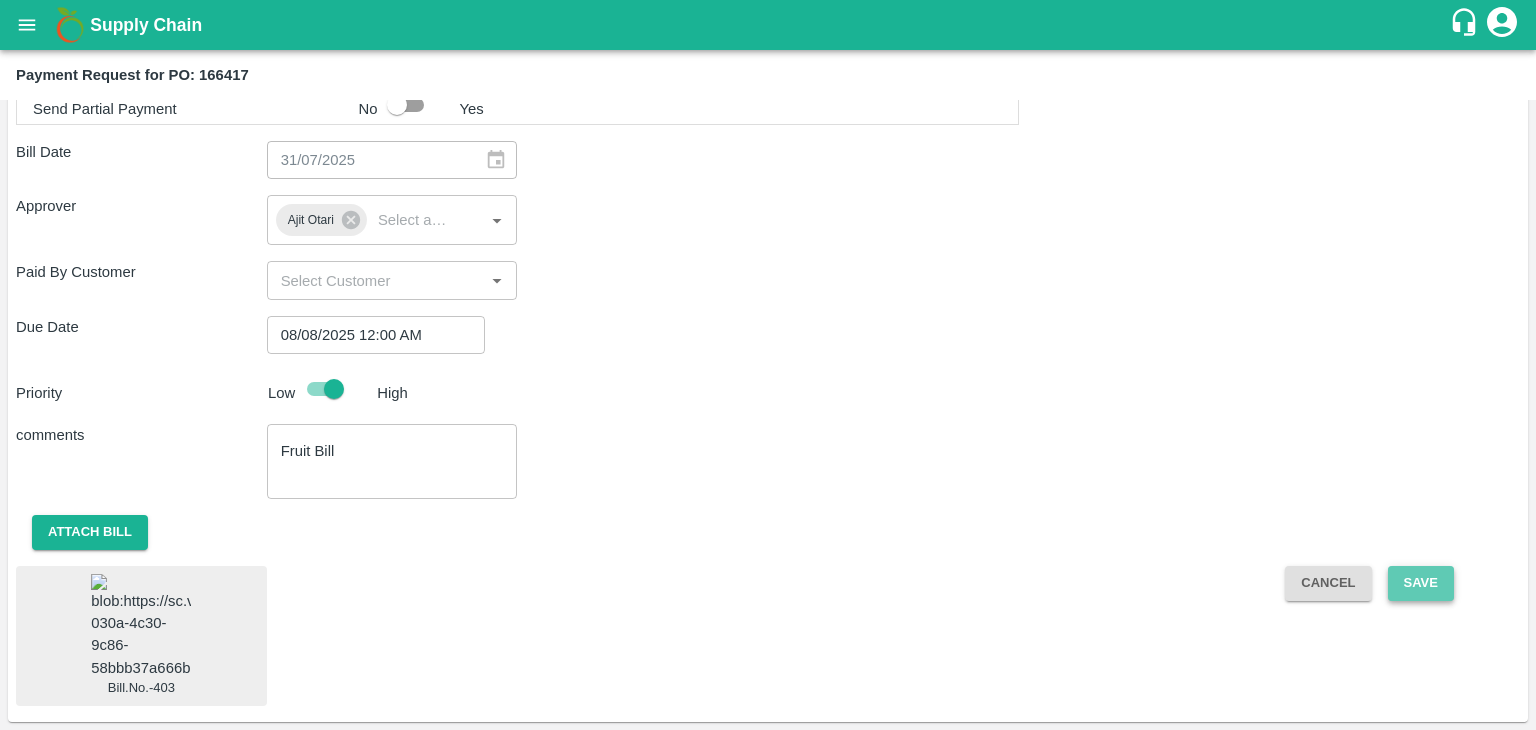click on "Save" at bounding box center (1421, 583) 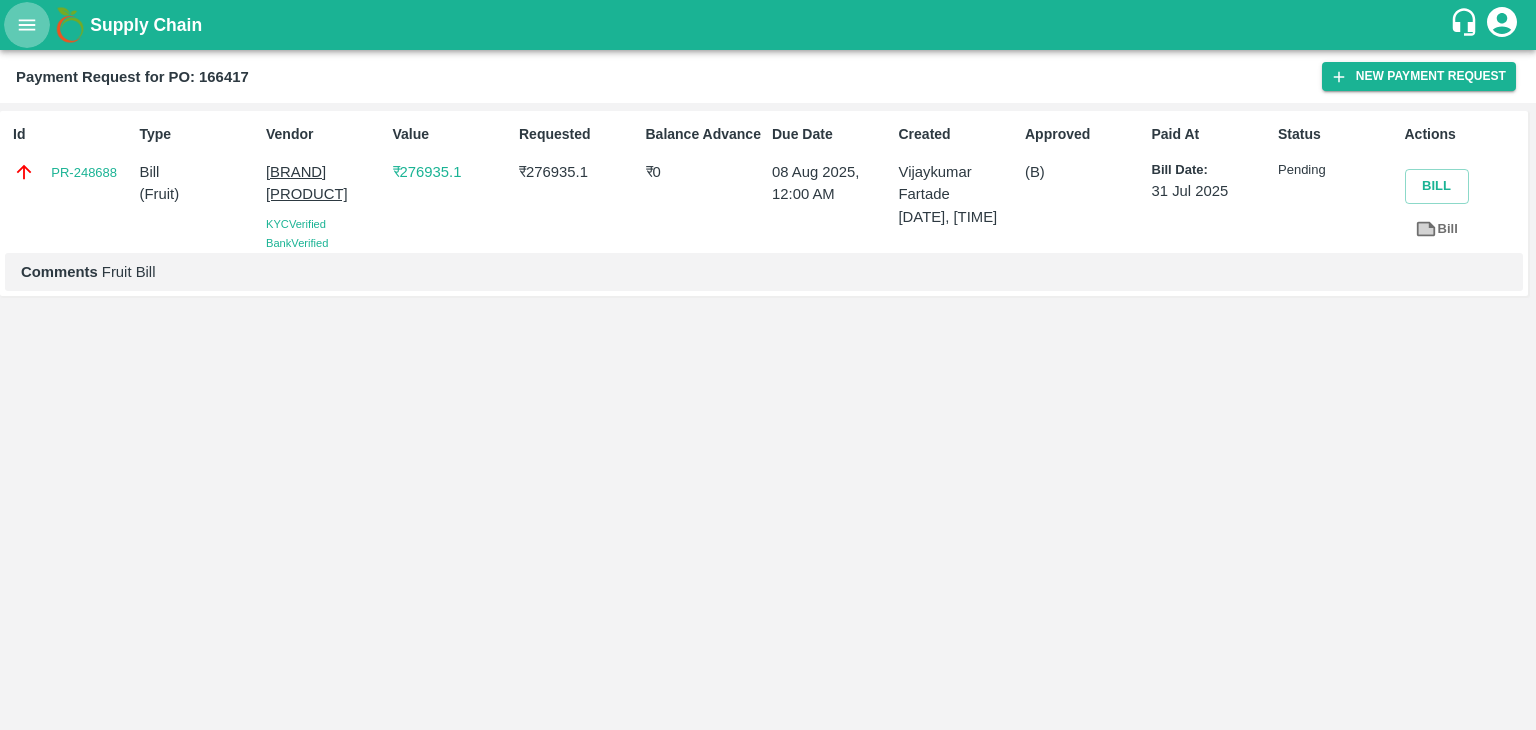 click 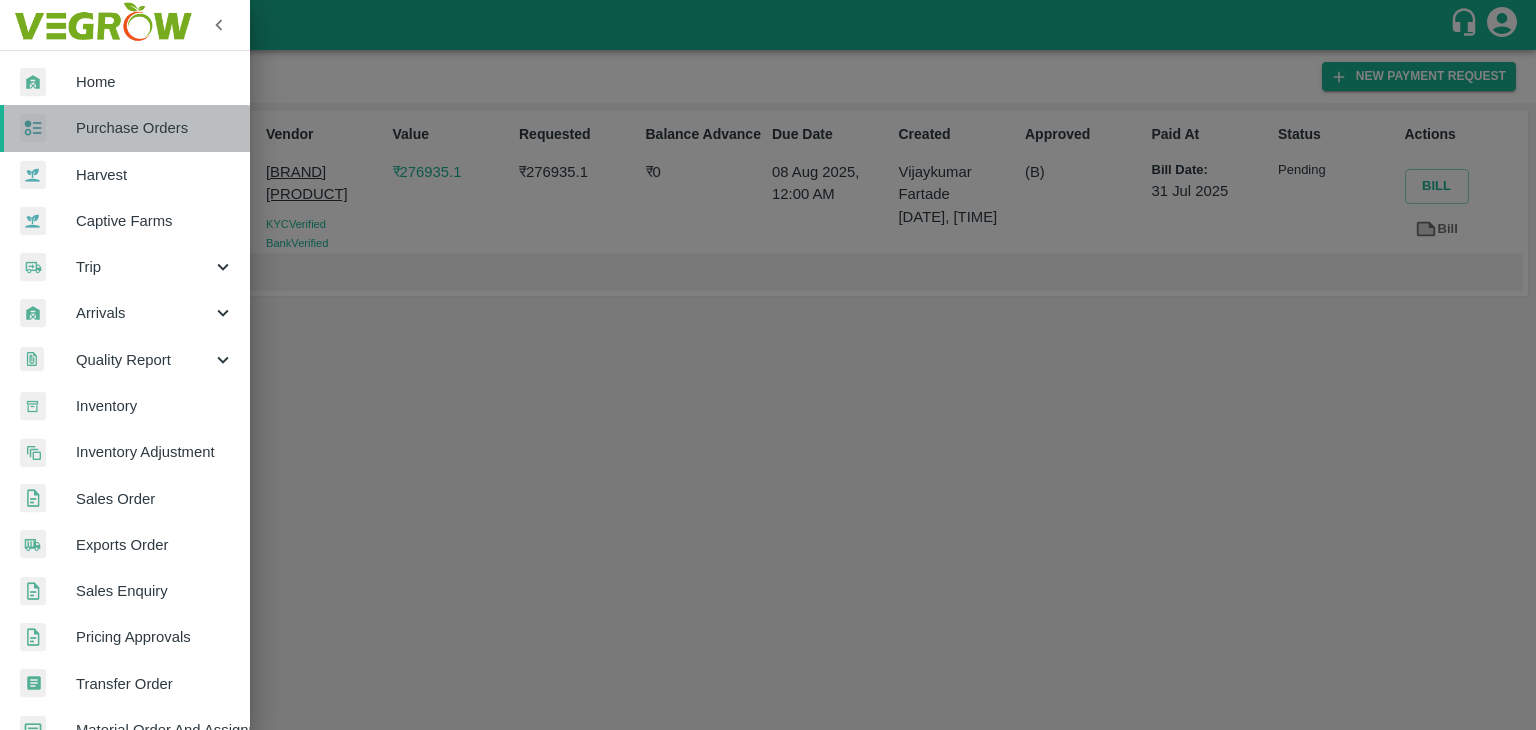 click on "Purchase Orders" at bounding box center (125, 128) 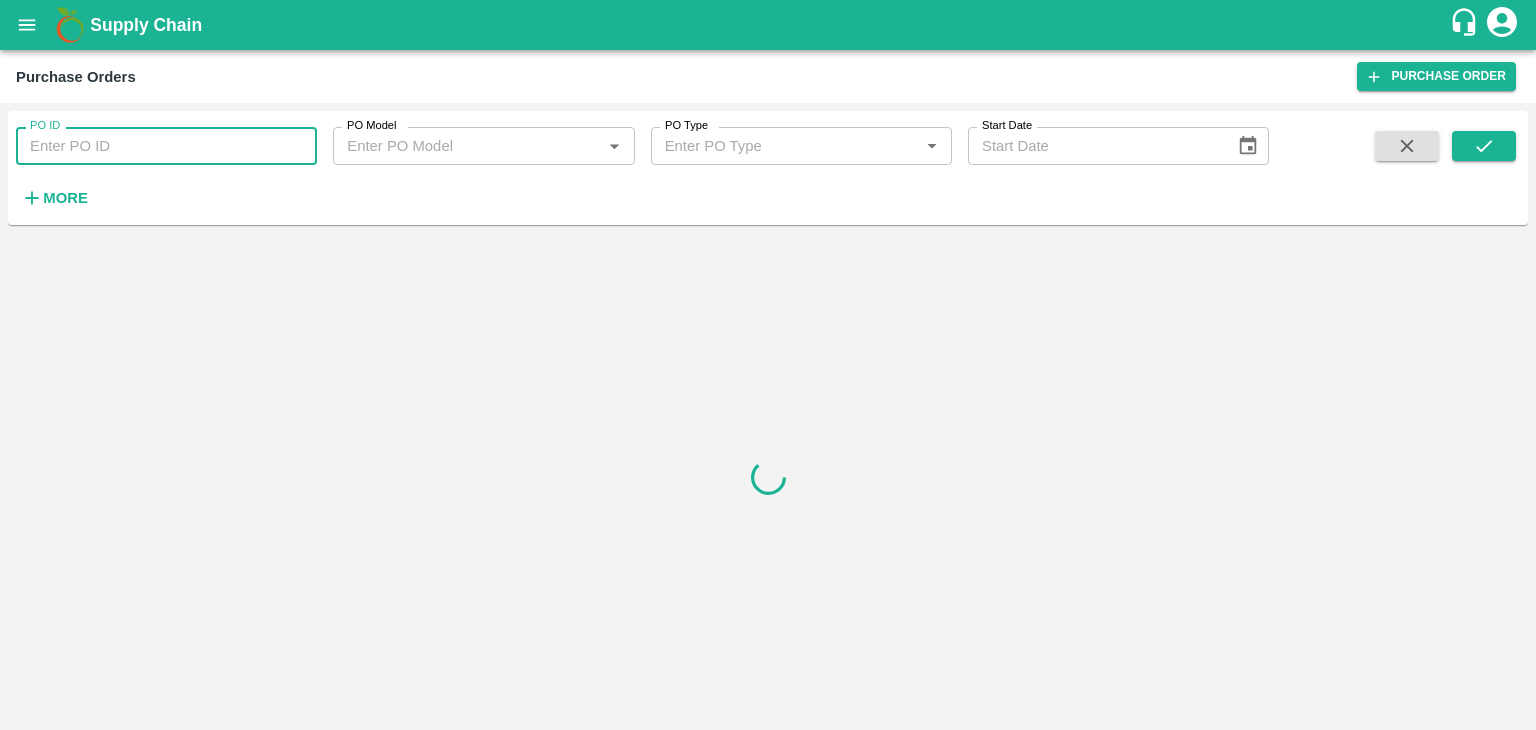 click on "PO ID" at bounding box center [166, 146] 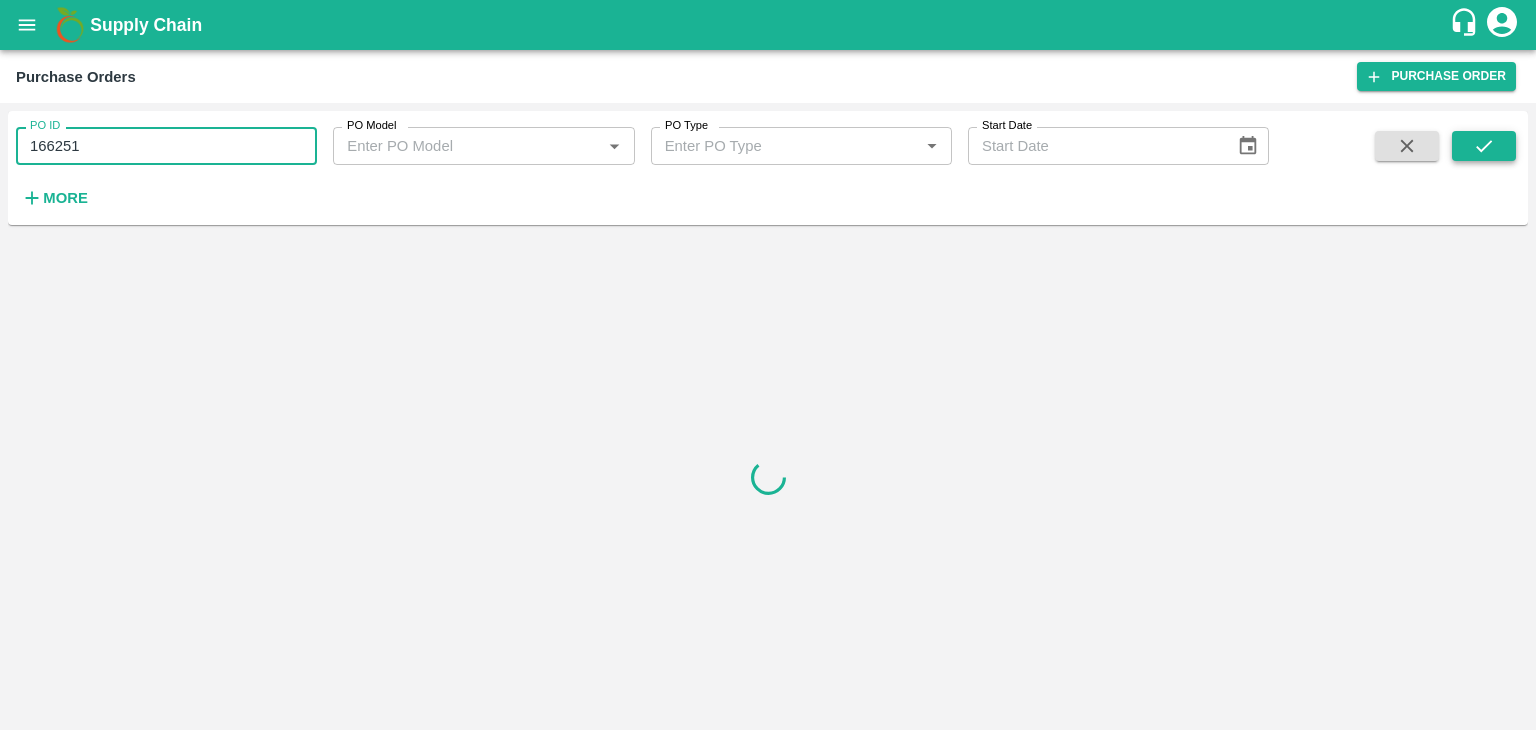 type on "166251" 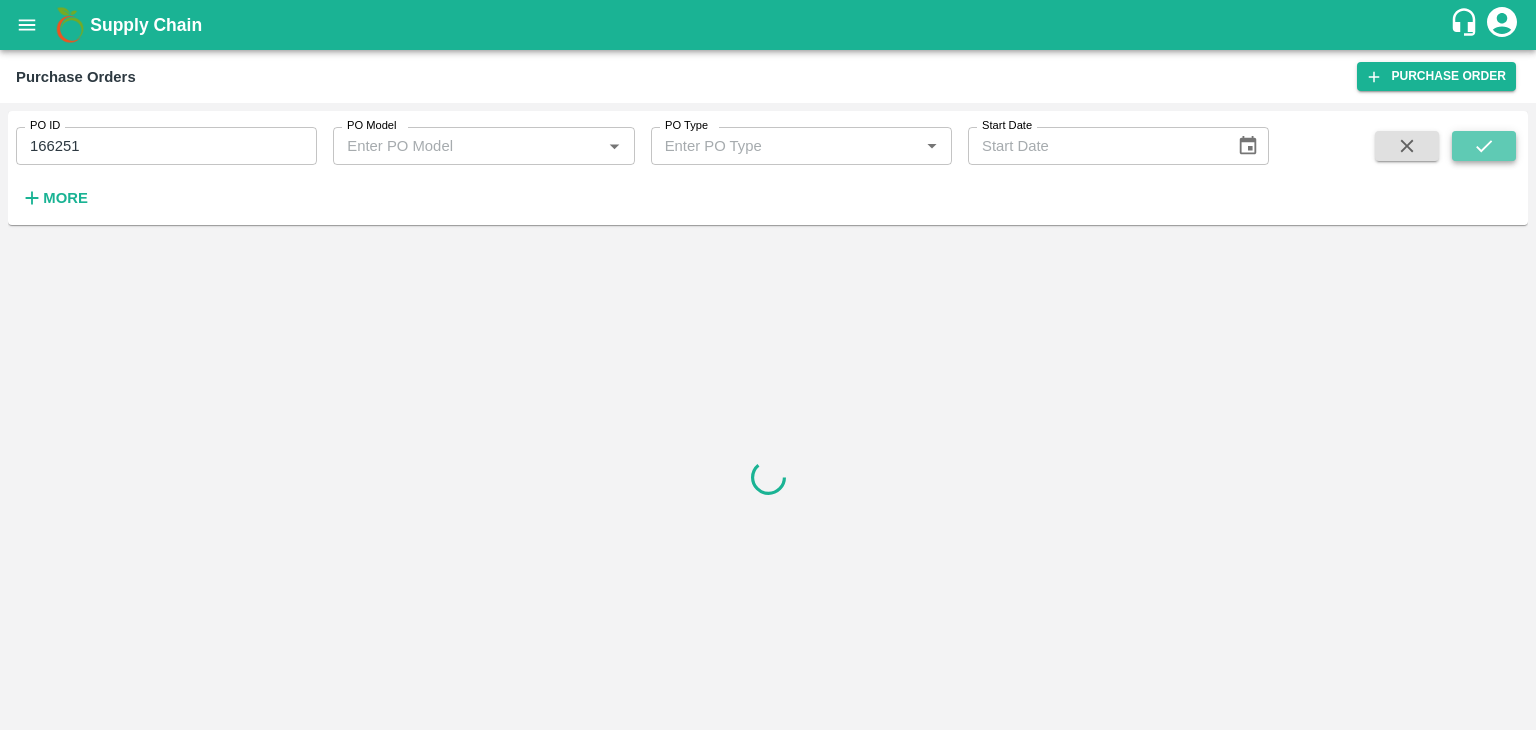 click 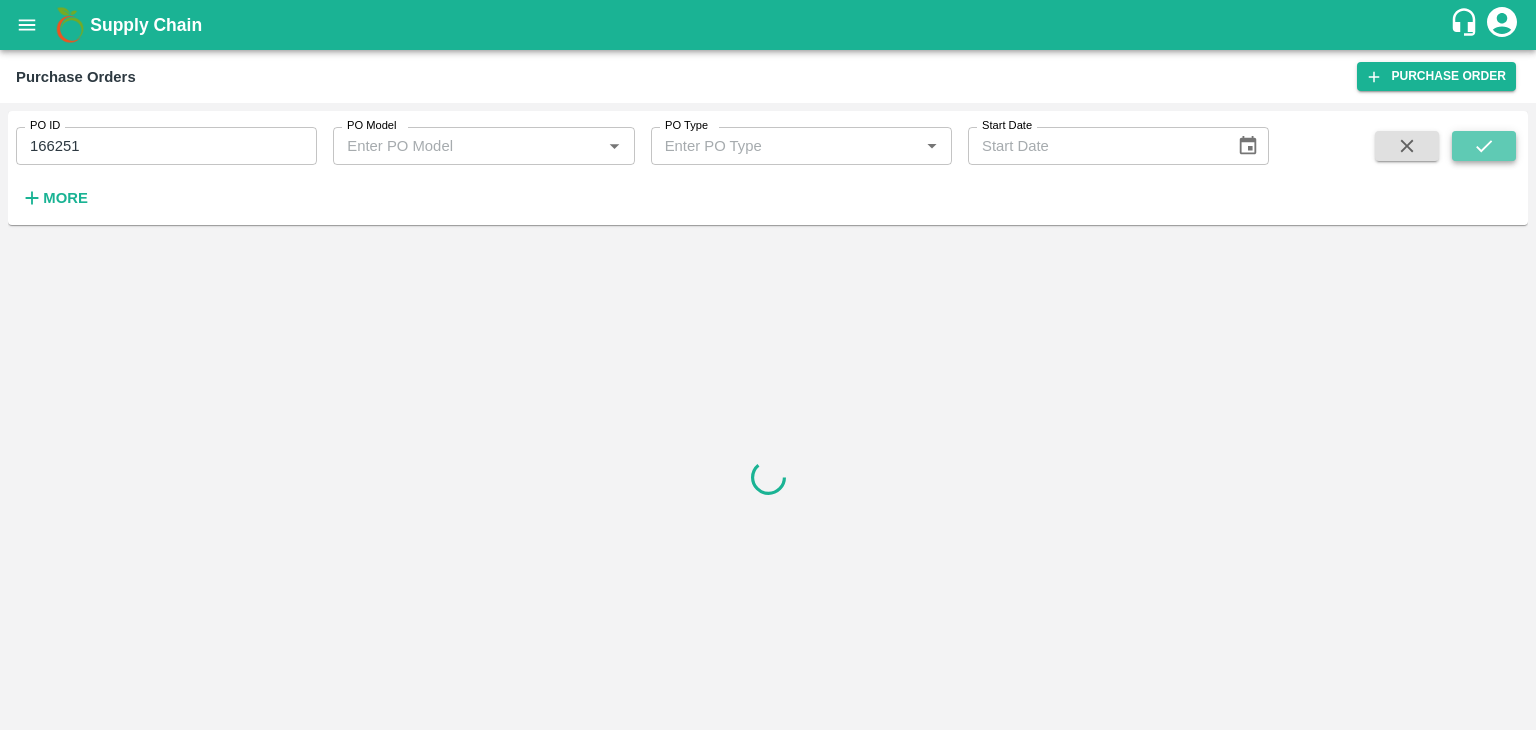 click 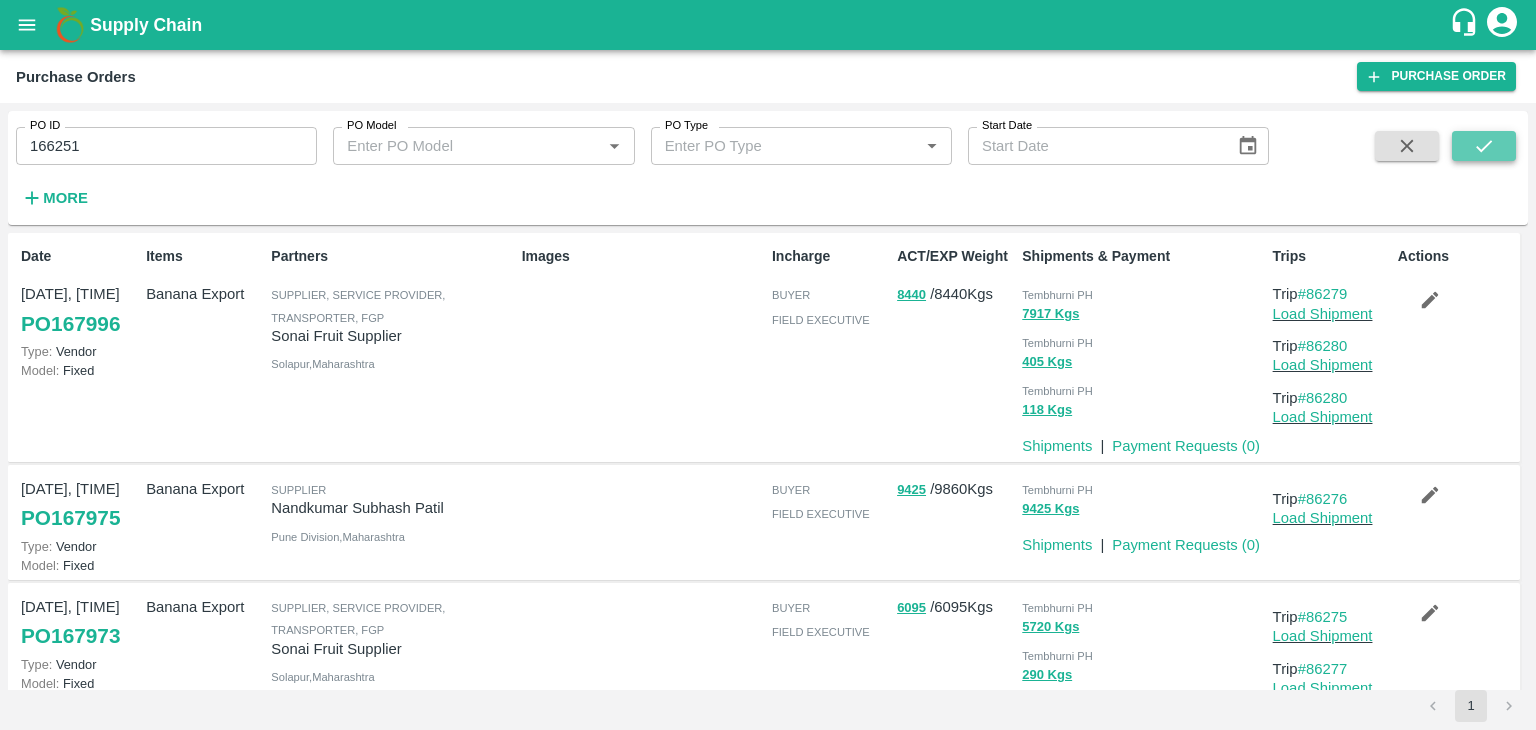 click at bounding box center (1484, 146) 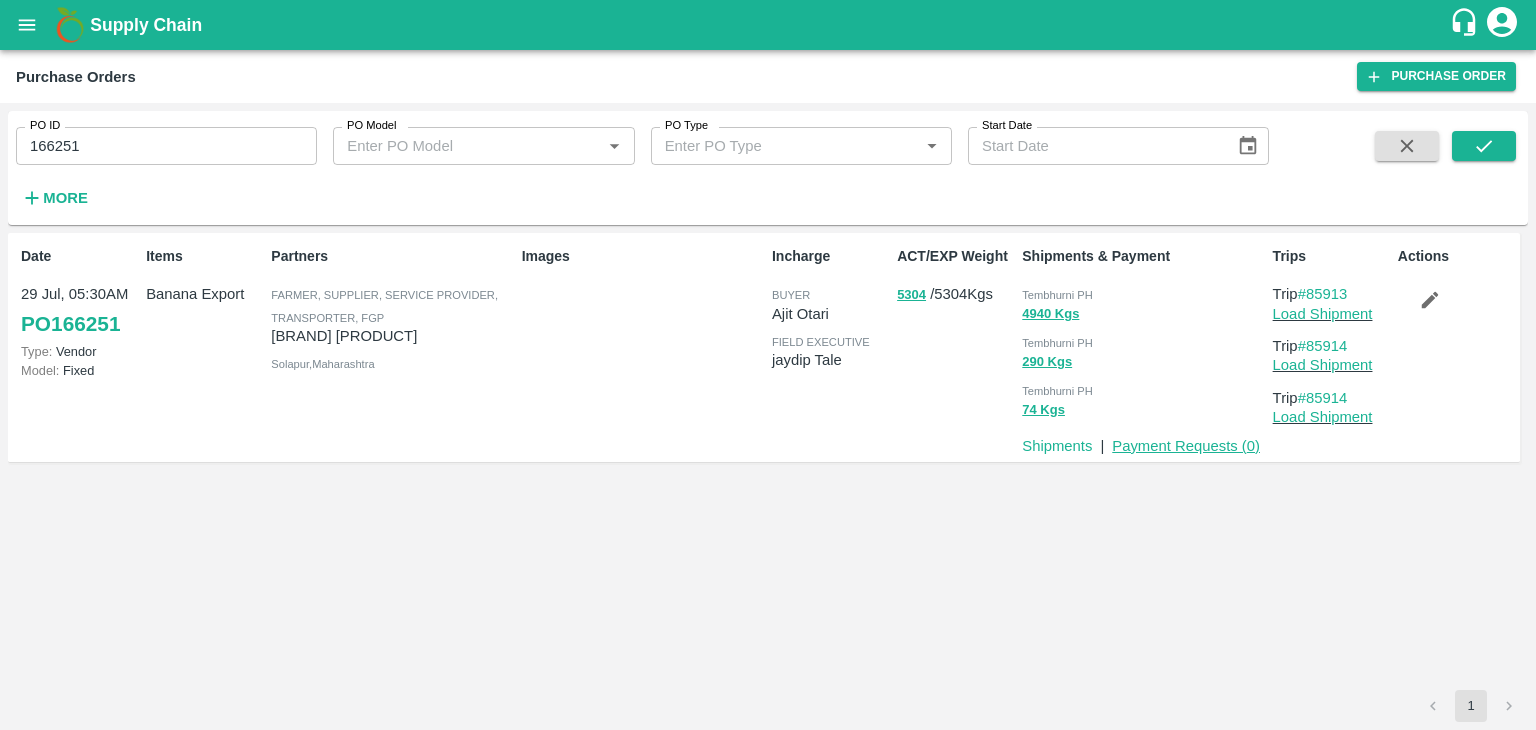 click on "Payment Requests ( 0 )" at bounding box center [1186, 446] 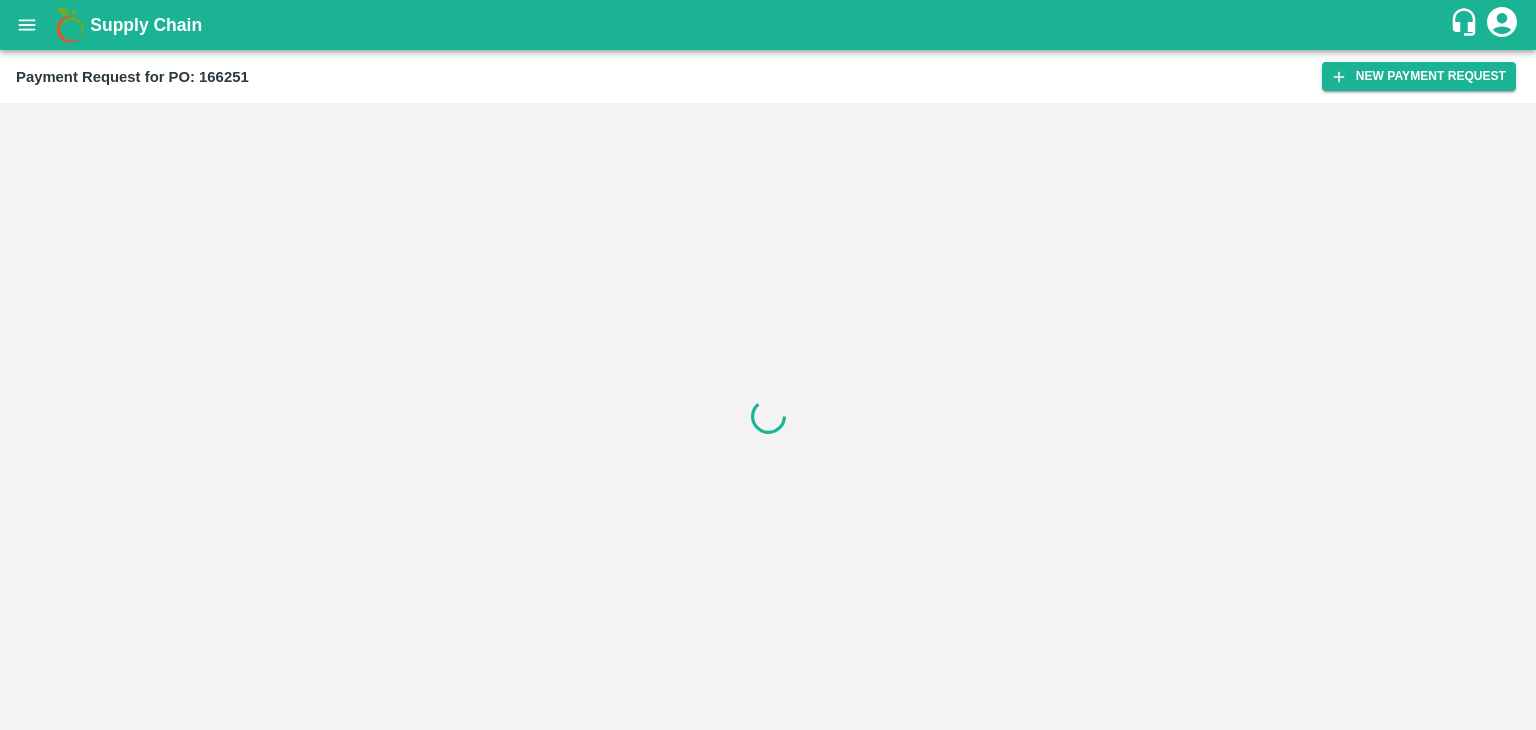 scroll, scrollTop: 0, scrollLeft: 0, axis: both 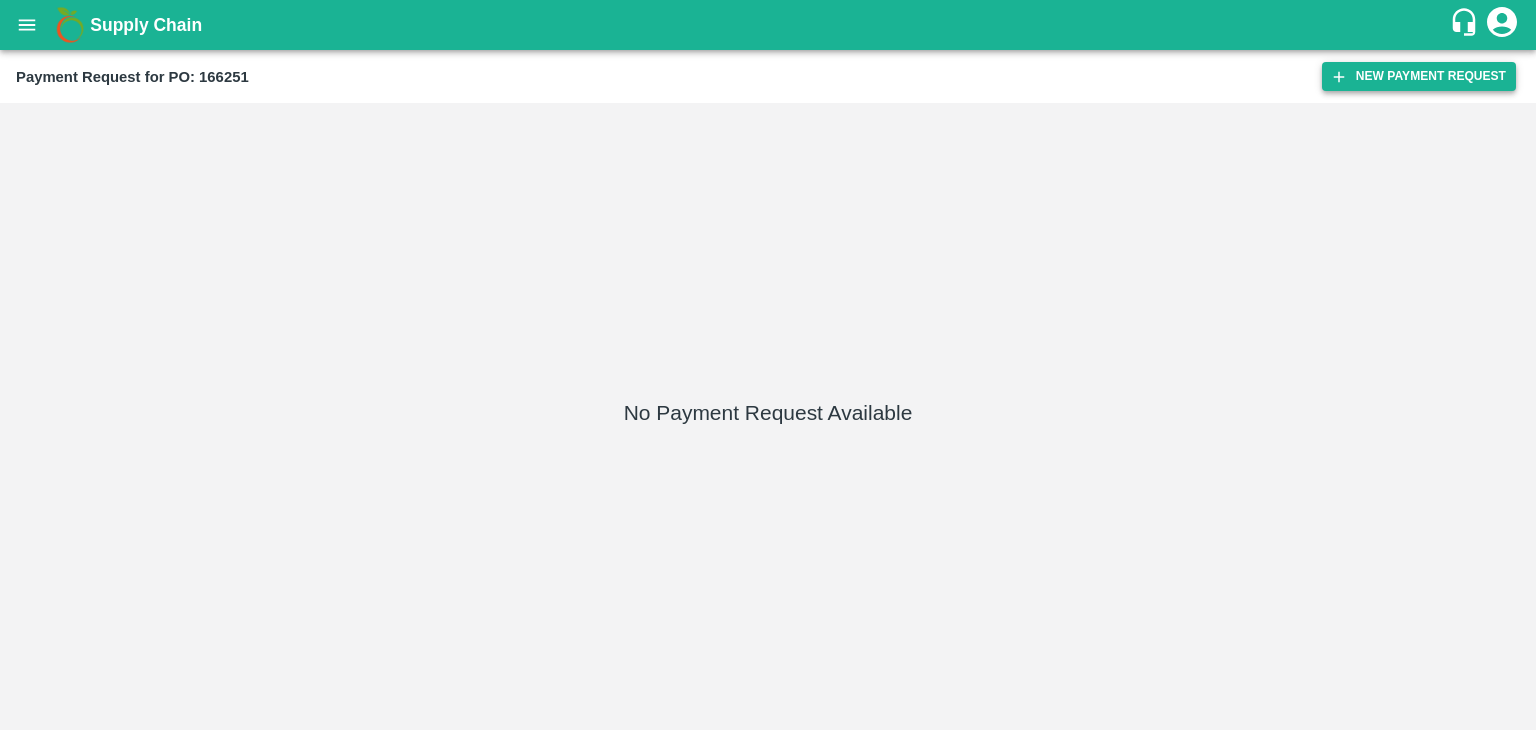 click on "New Payment Request" at bounding box center (1419, 76) 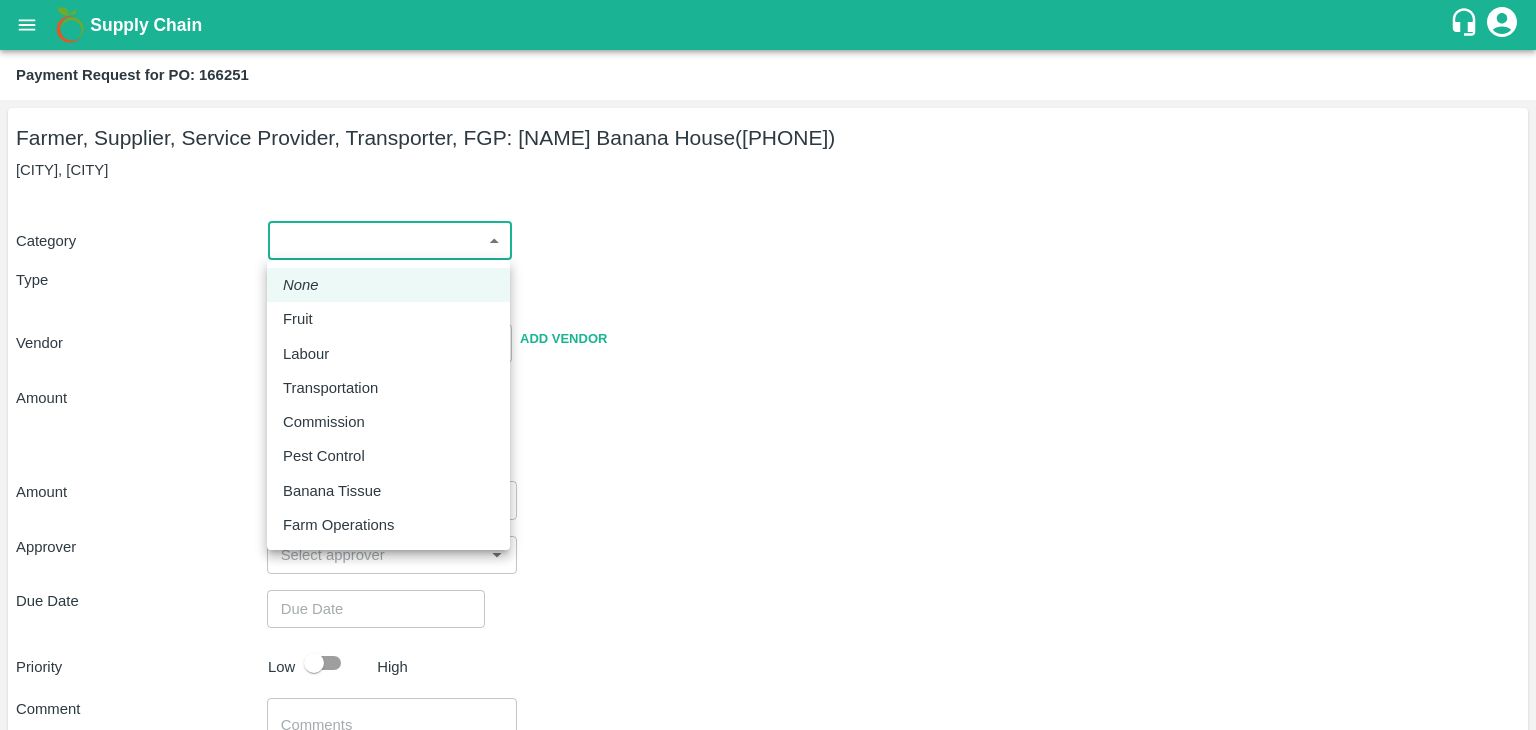 click on "Supply Chain Payment Request for PO: 166251 Farmer, Supplier, Service Provider, Transporter, FGP:    [NAME] Banana House  ([PHONE]) Karkamb, Solapur Category ​ ​ Type Advance Bill Vendor ​ Add Vendor Amount Total value Per Kg ​ Amount ​ Approver ​ Due Date ​  Priority  Low  High Comment x ​ Attach bill Cancel Save Tembhurni PH Nashik CC Shahada Banana Export PH Savda Banana Export PH Nashik Banana CS Vijaykumar Fartade Logout None Fruit Labour Transportation Commission Pest Control Banana Tissue Farm Operations" at bounding box center (768, 365) 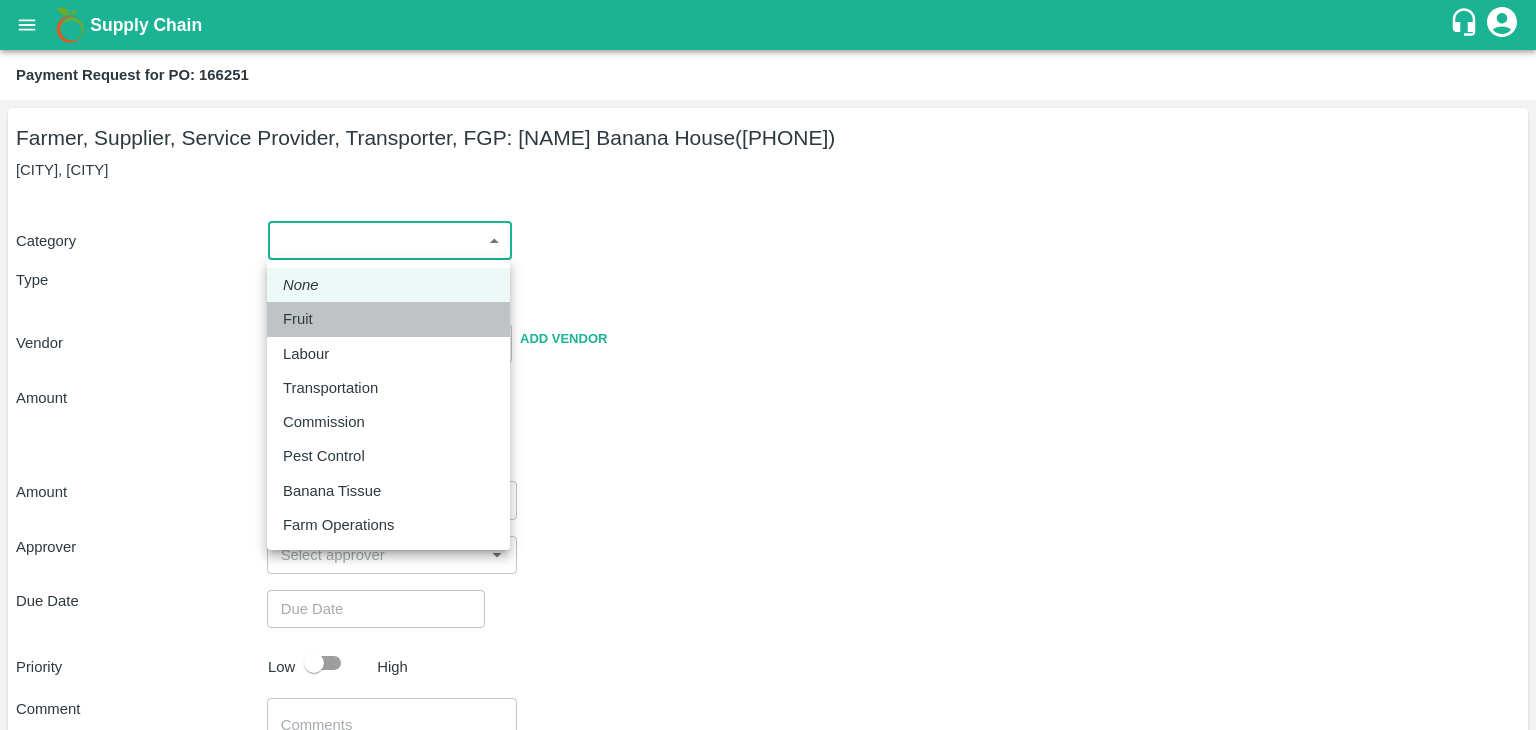 click on "Fruit" at bounding box center (298, 319) 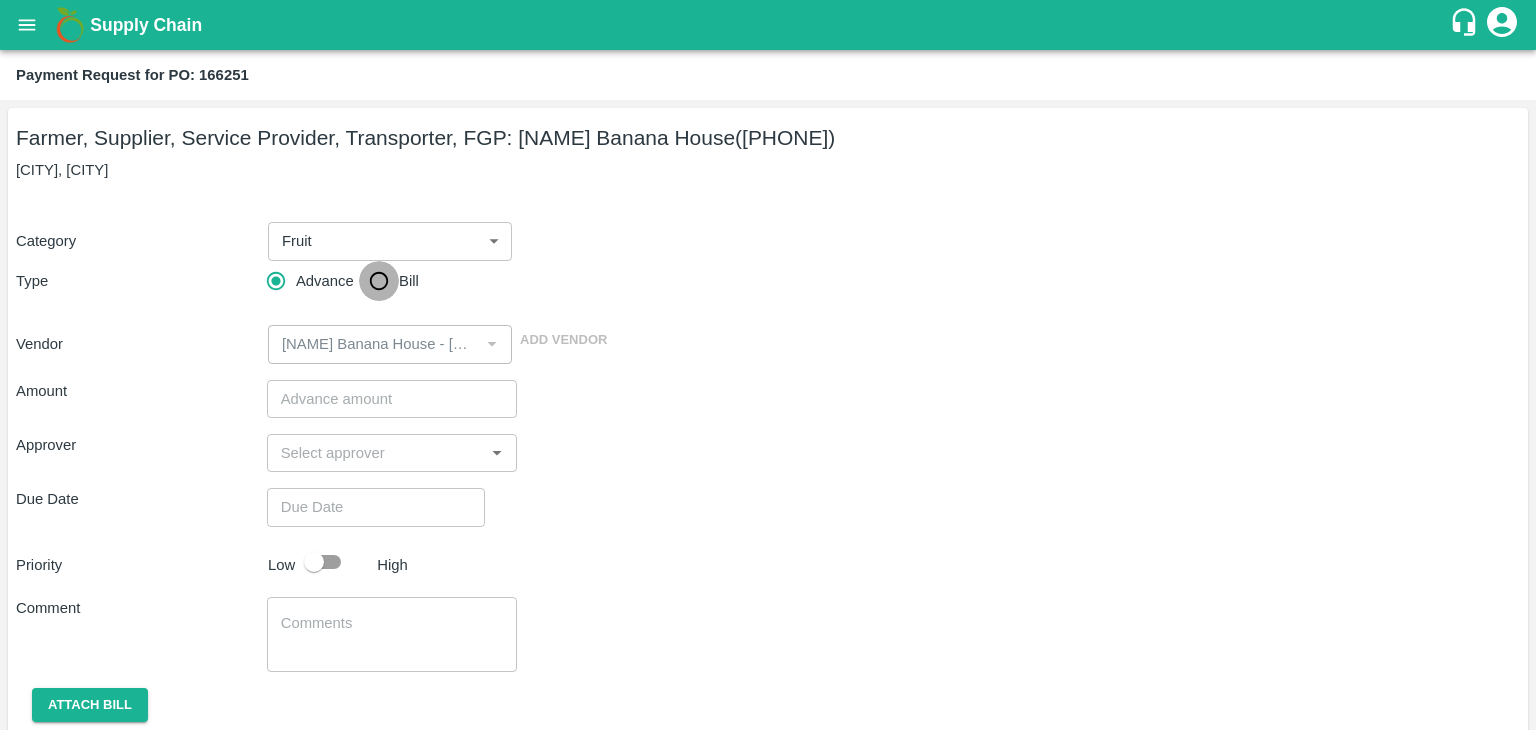 click on "Bill" at bounding box center (379, 281) 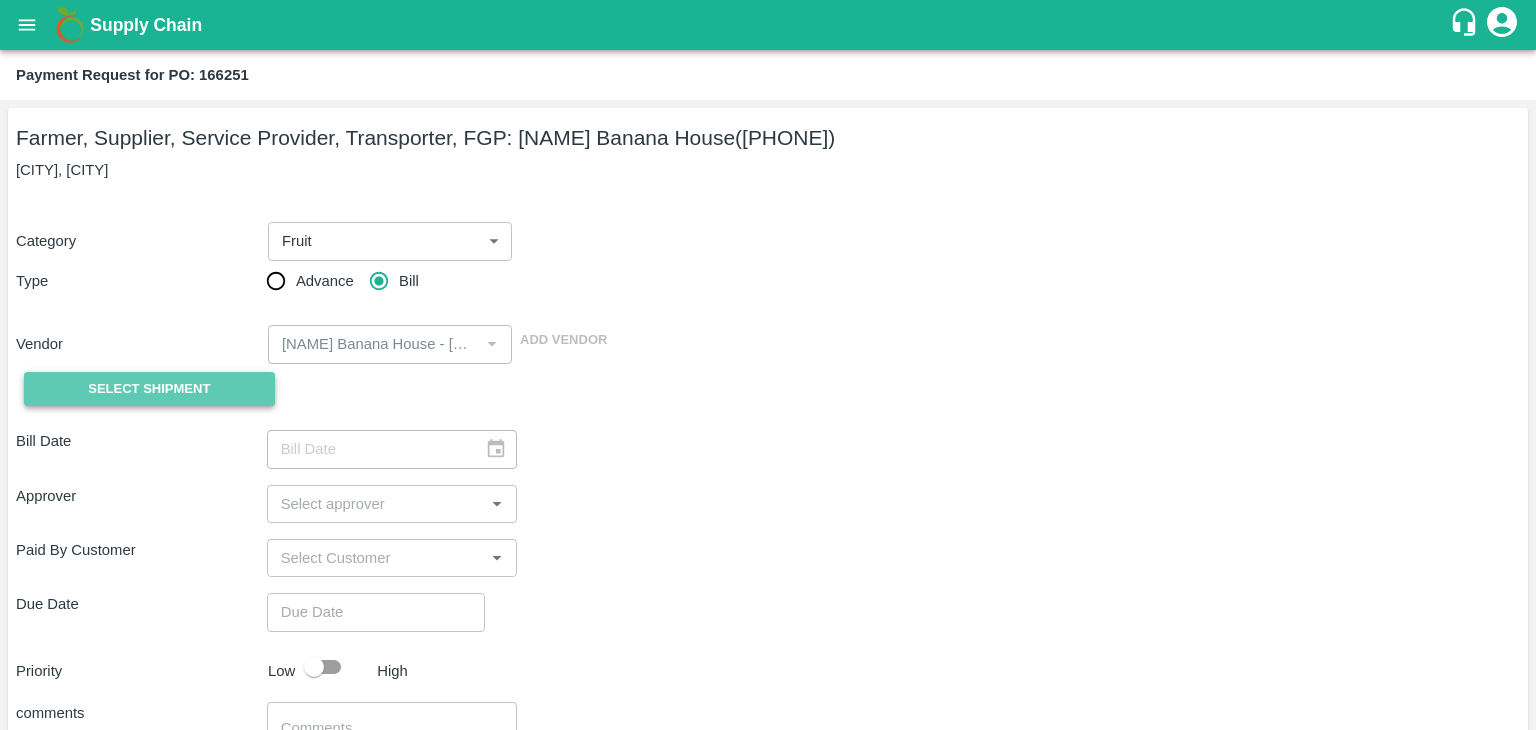 click on "Select Shipment" at bounding box center [149, 389] 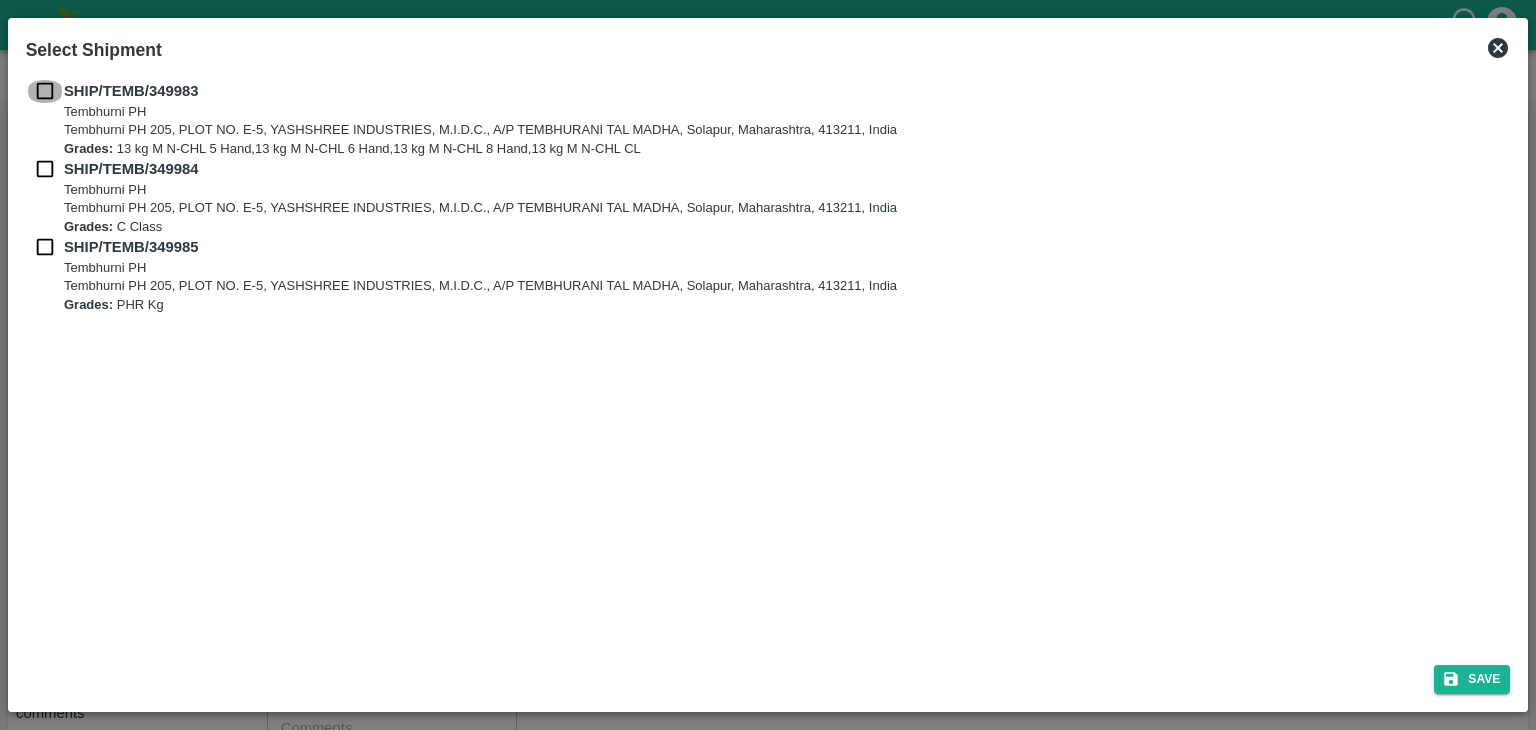 click at bounding box center [45, 91] 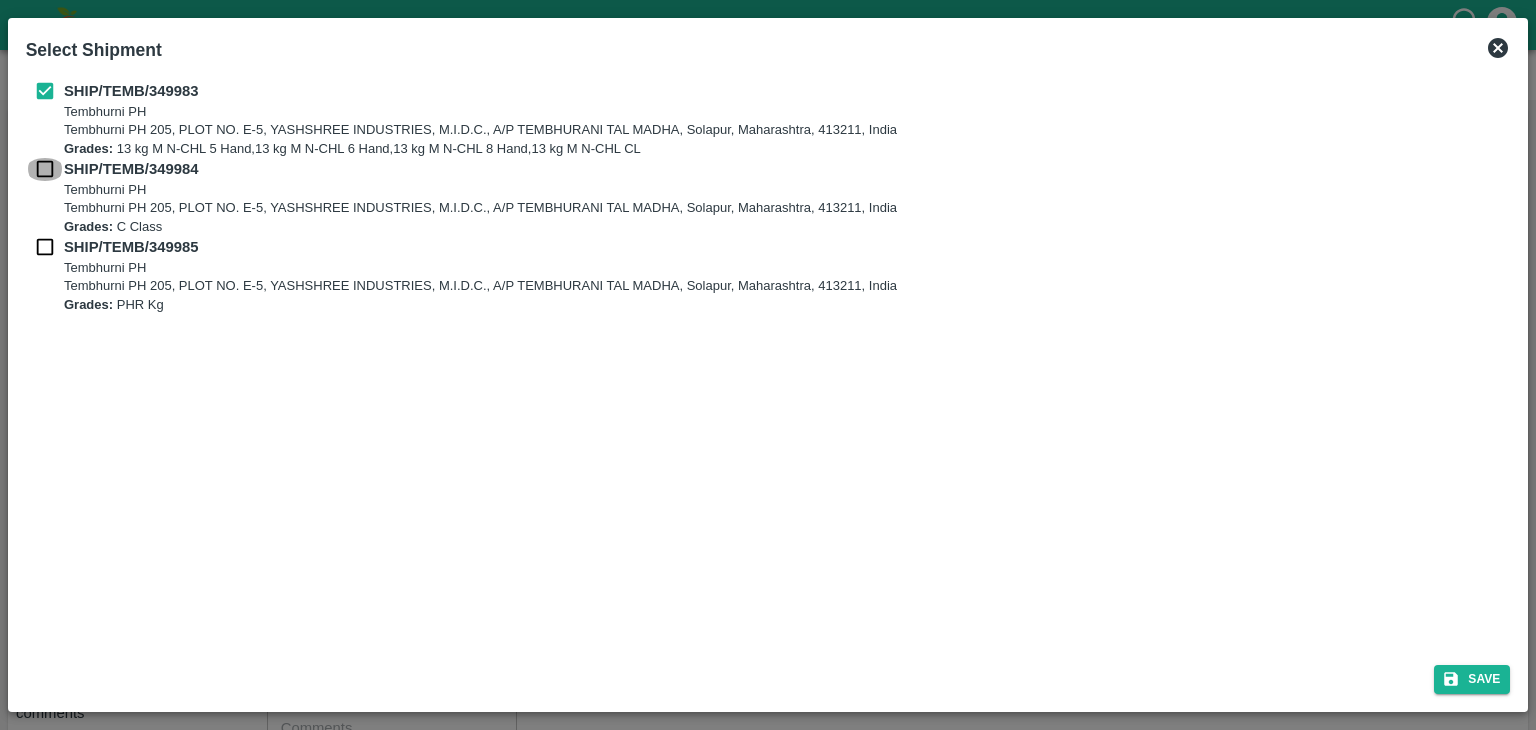 click at bounding box center [45, 169] 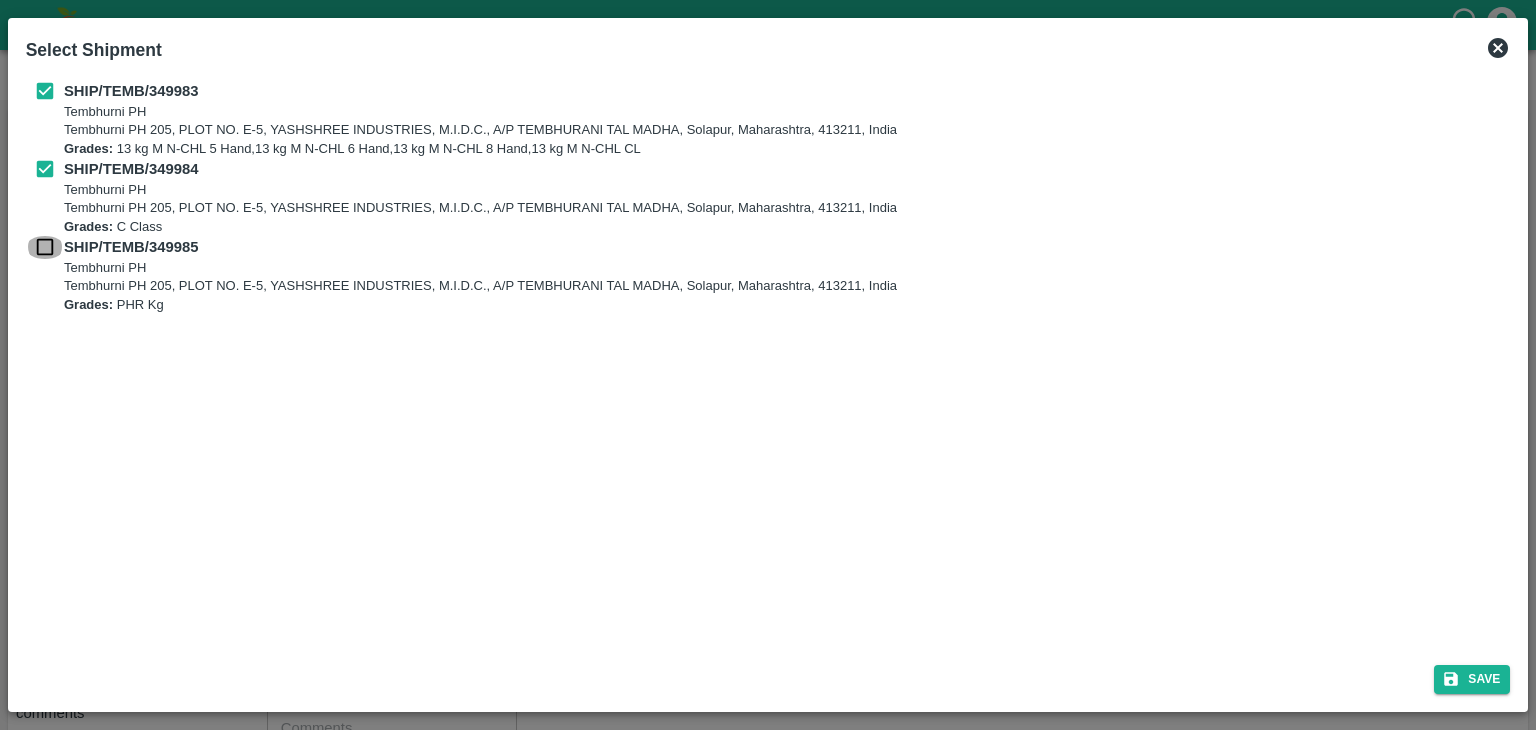 click at bounding box center (45, 247) 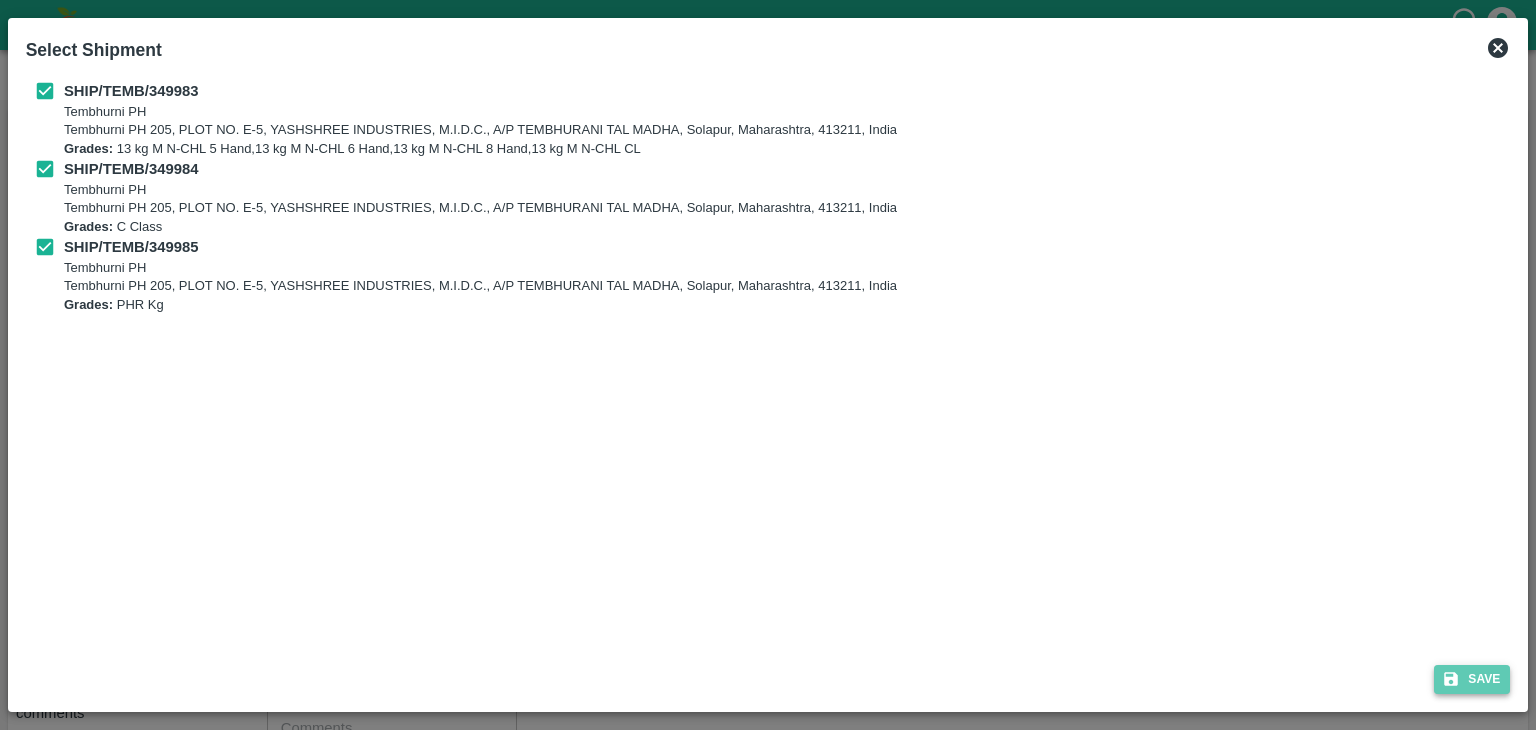 click on "Save" at bounding box center [1472, 679] 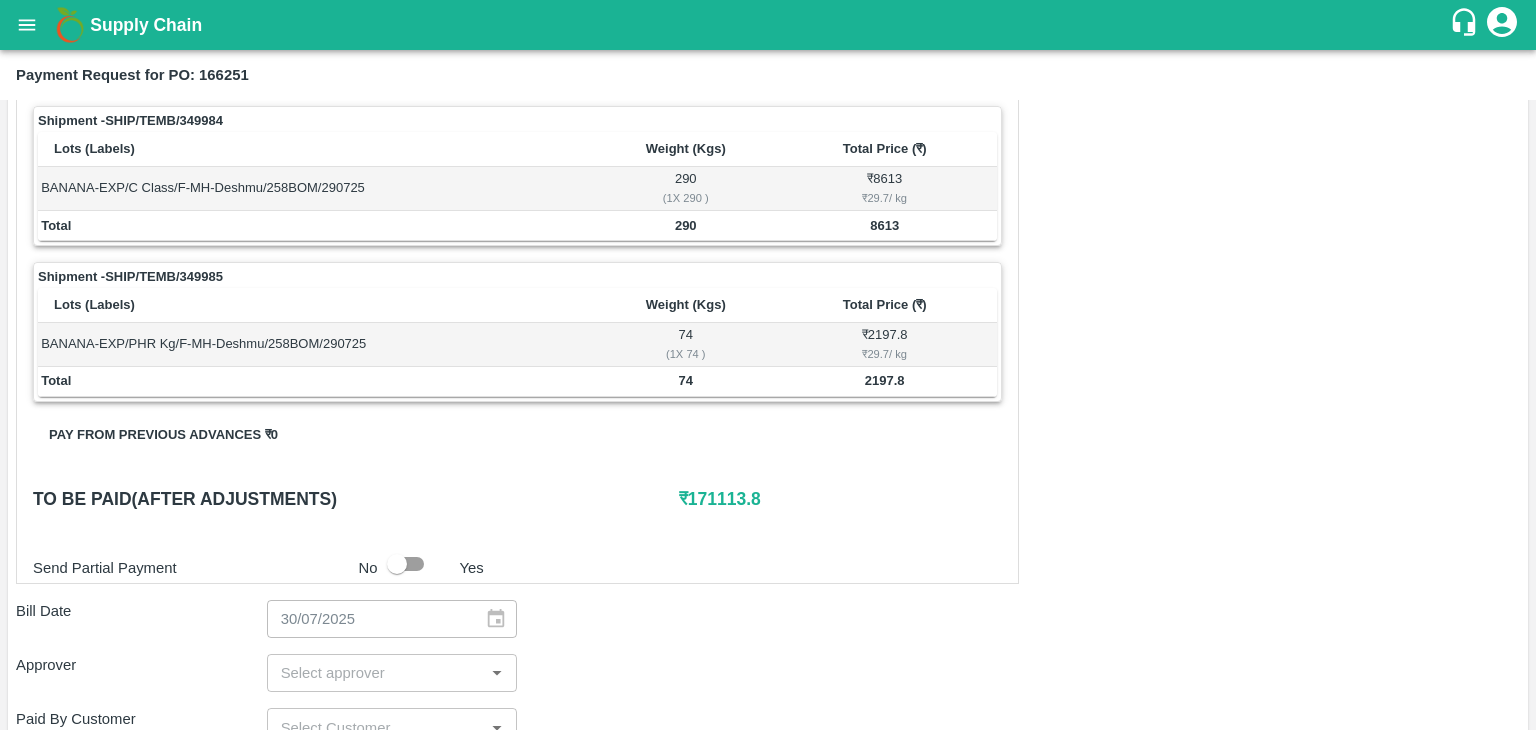 scroll, scrollTop: 936, scrollLeft: 0, axis: vertical 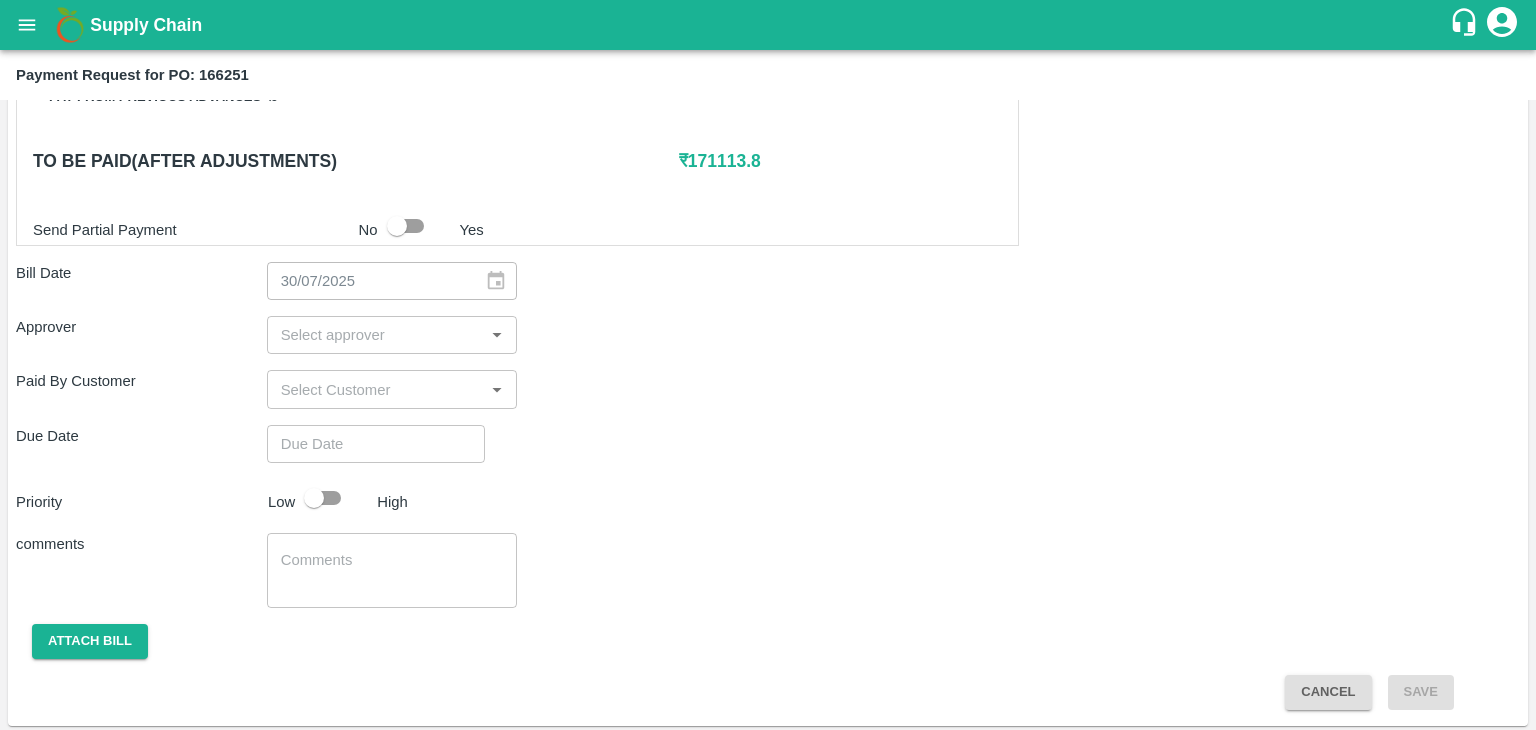 click at bounding box center (376, 335) 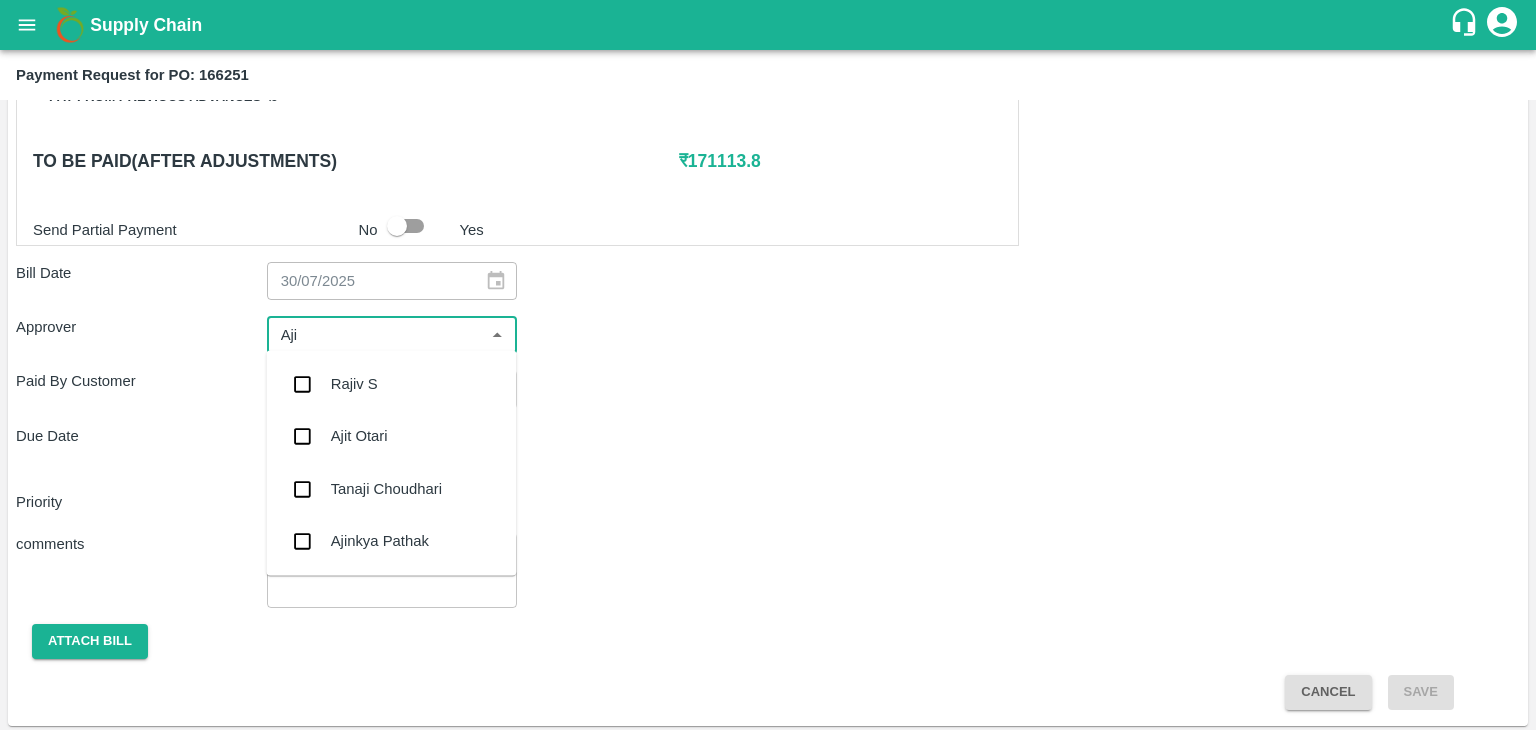 type on "Ajit" 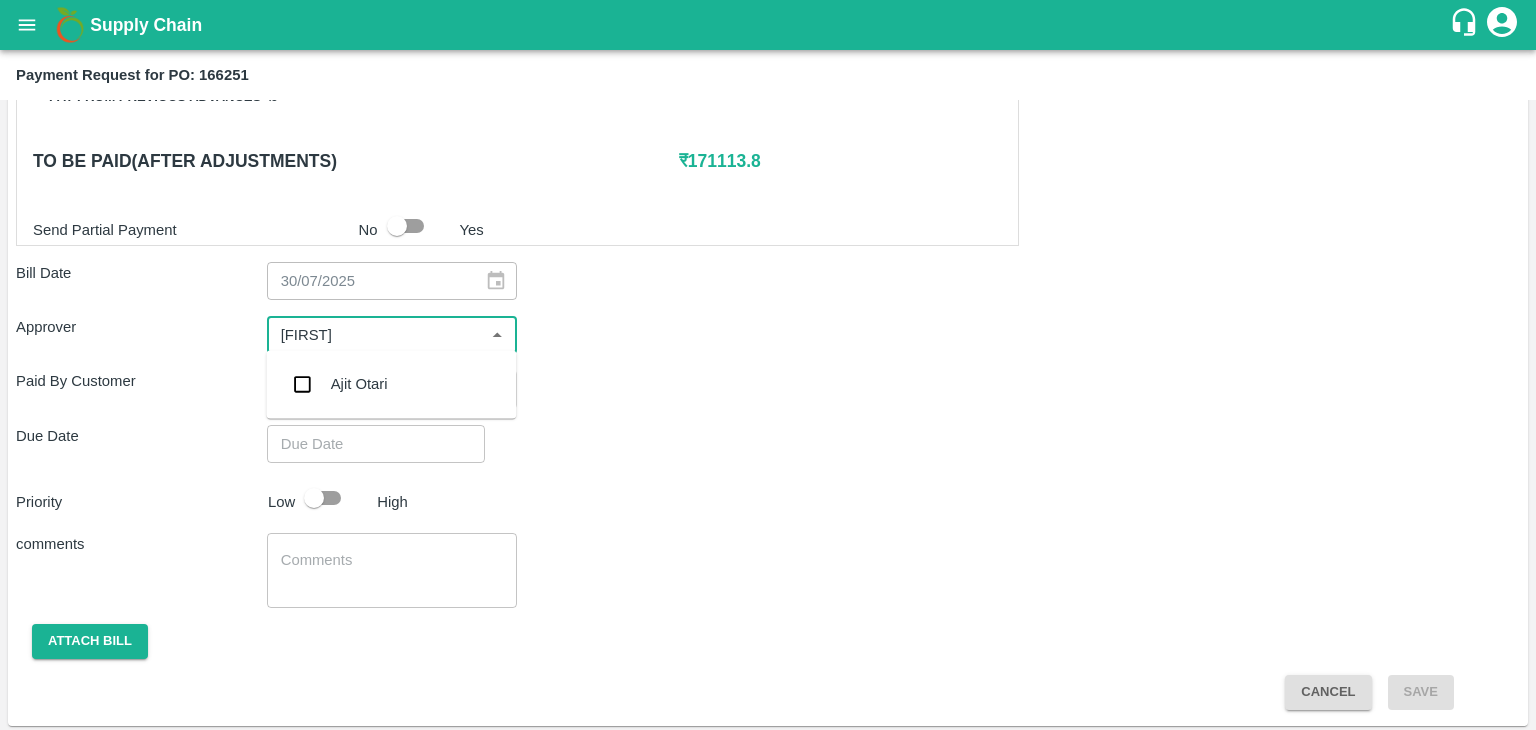 click on "Ajit Otari" at bounding box center (359, 384) 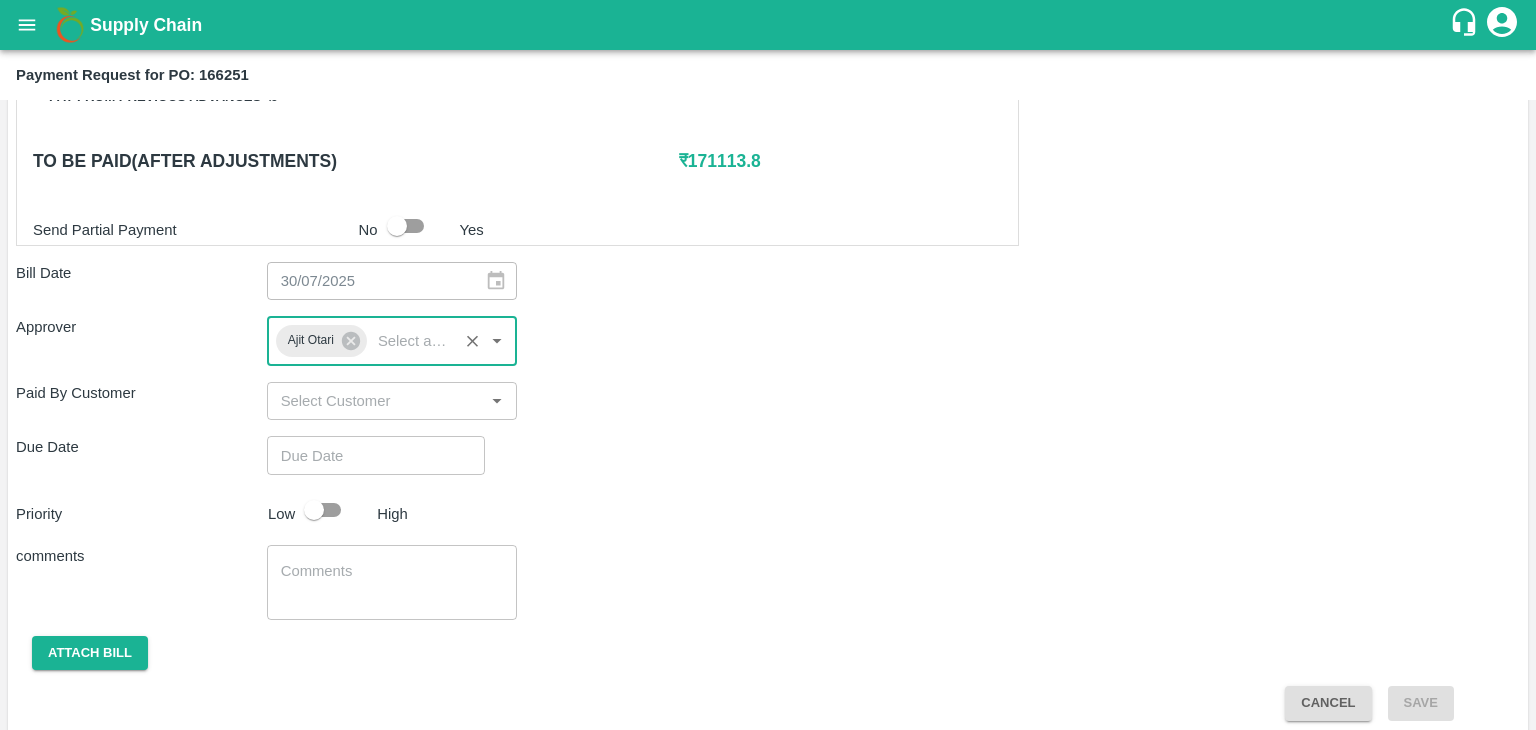 type on "DD/MM/YYYY hh:mm aa" 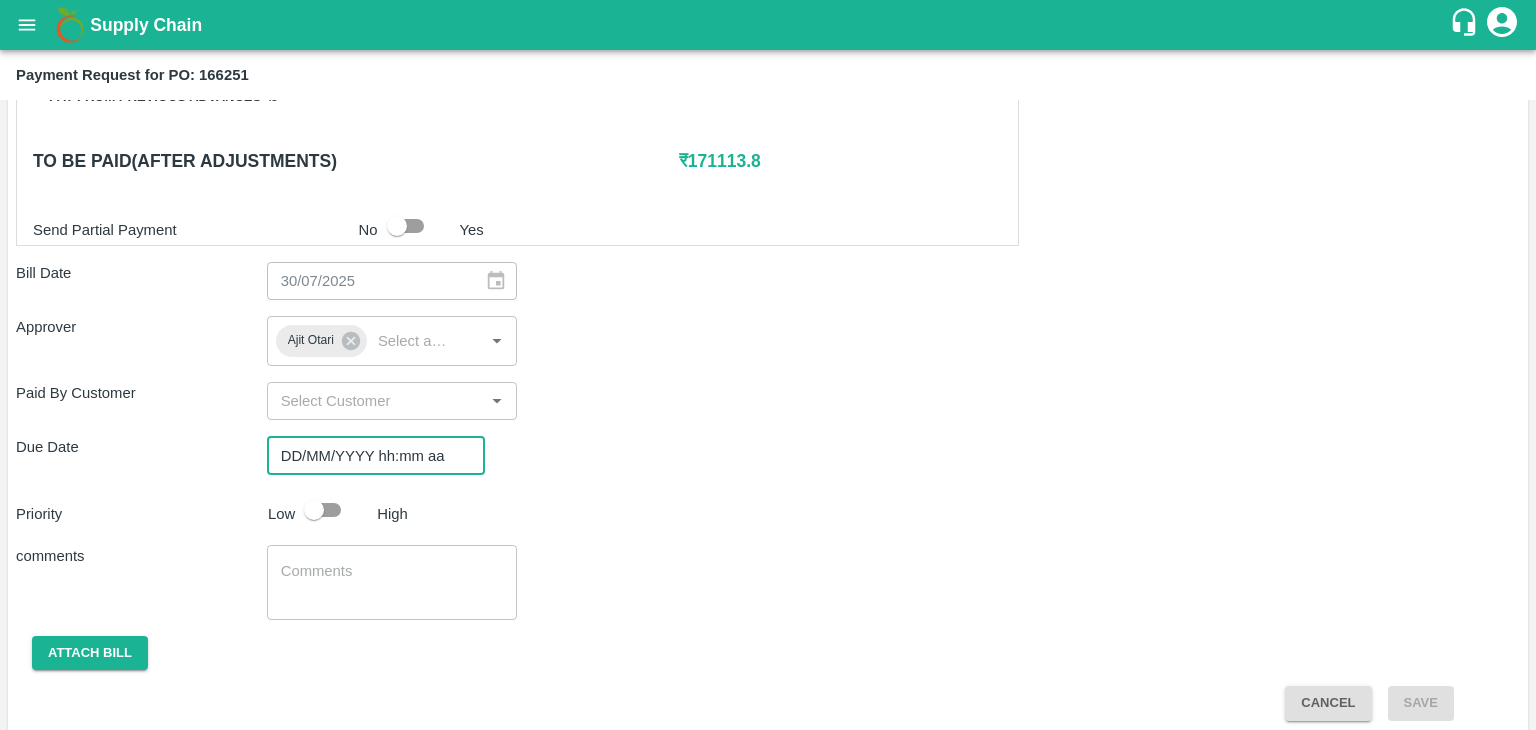 click on "DD/MM/YYYY hh:mm aa" at bounding box center (369, 455) 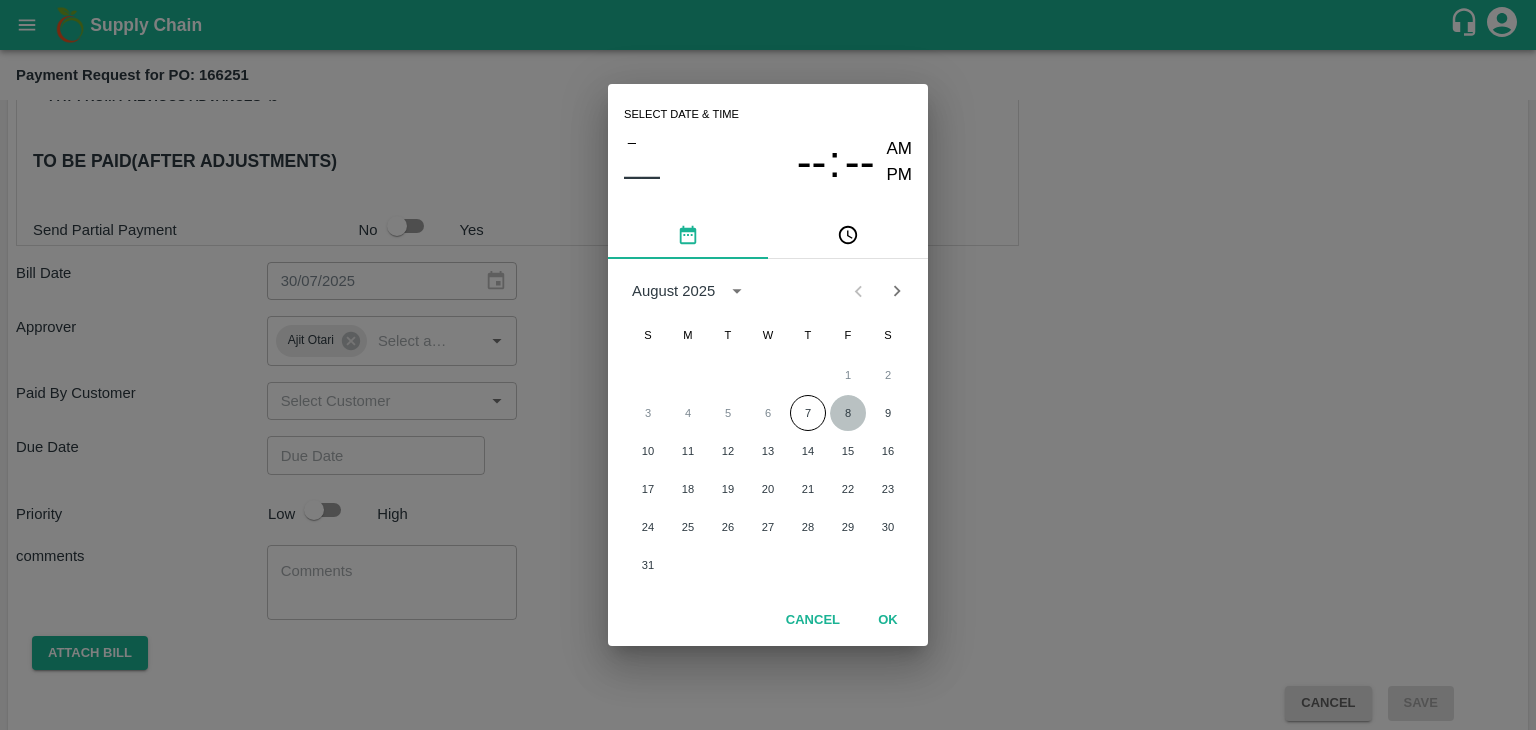 click on "8" at bounding box center [848, 413] 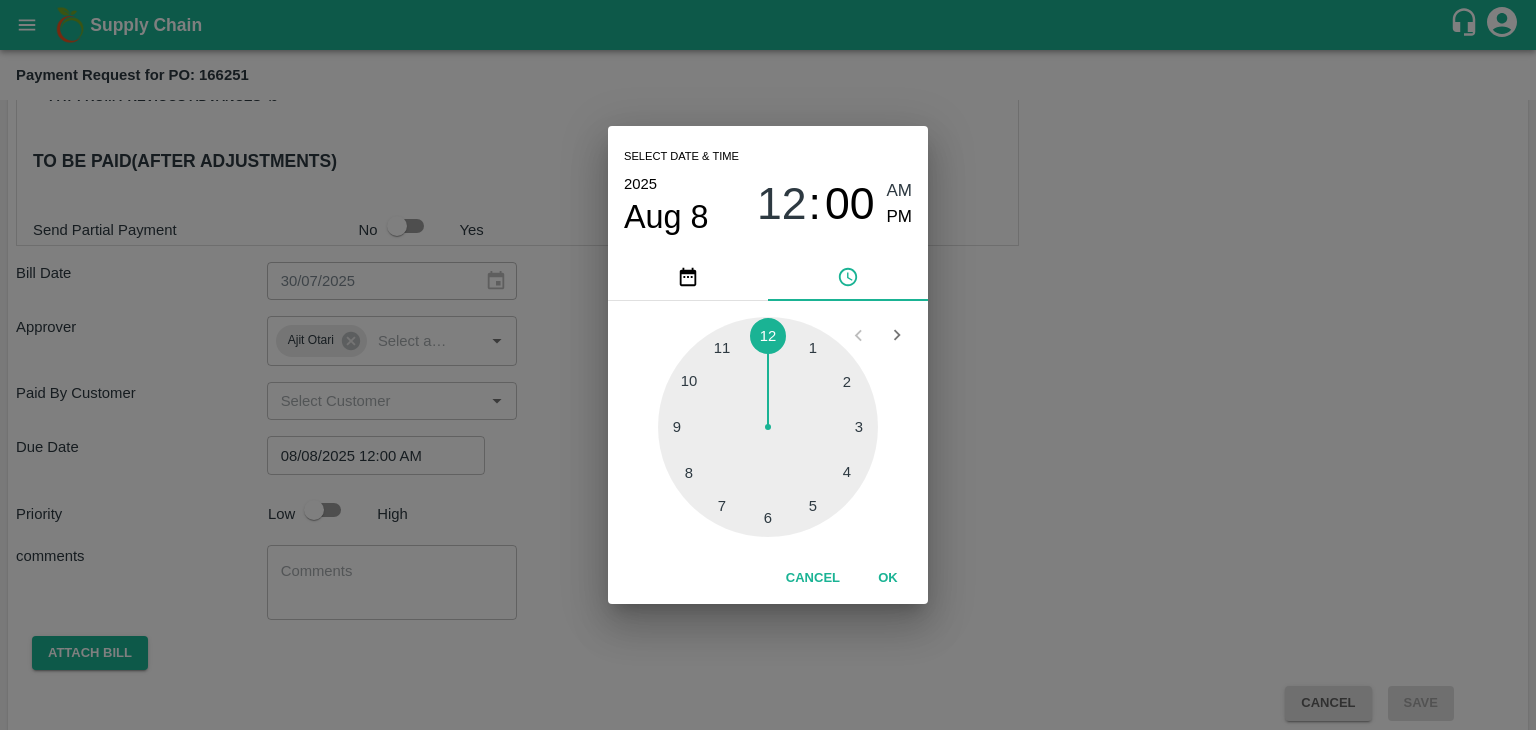 drag, startPoint x: 912, startPoint y: 608, endPoint x: 891, endPoint y: 577, distance: 37.44329 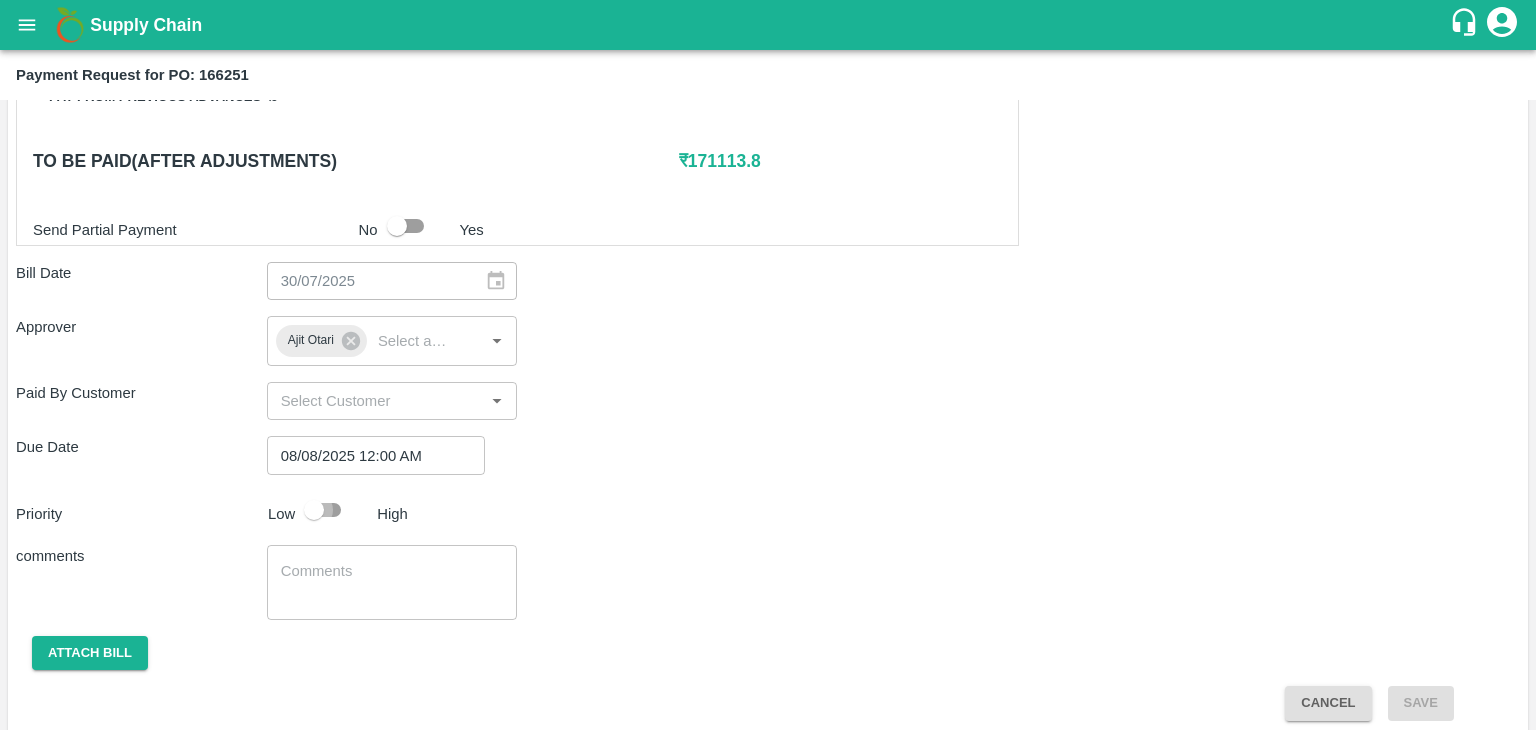 click at bounding box center (314, 510) 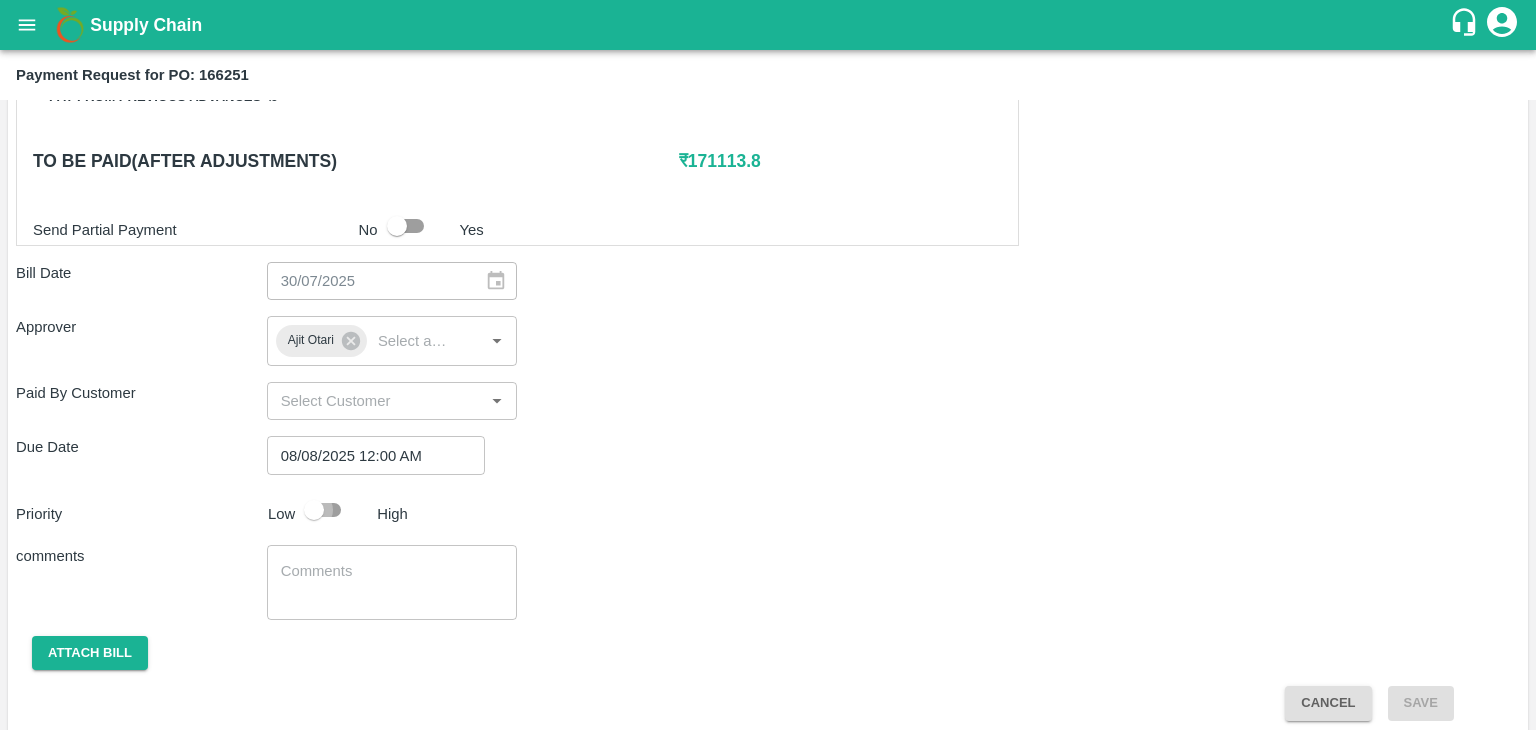 checkbox on "true" 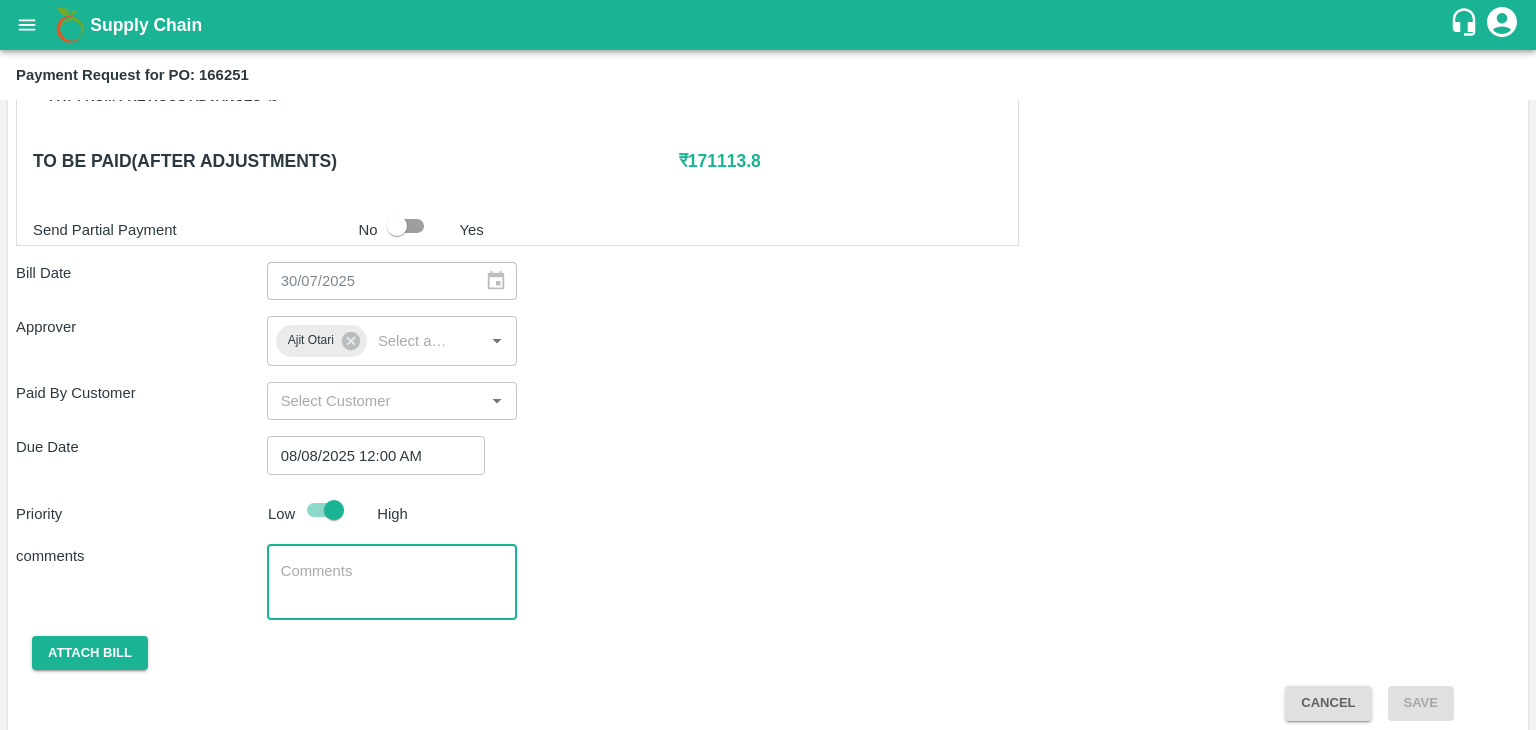click at bounding box center [392, 582] 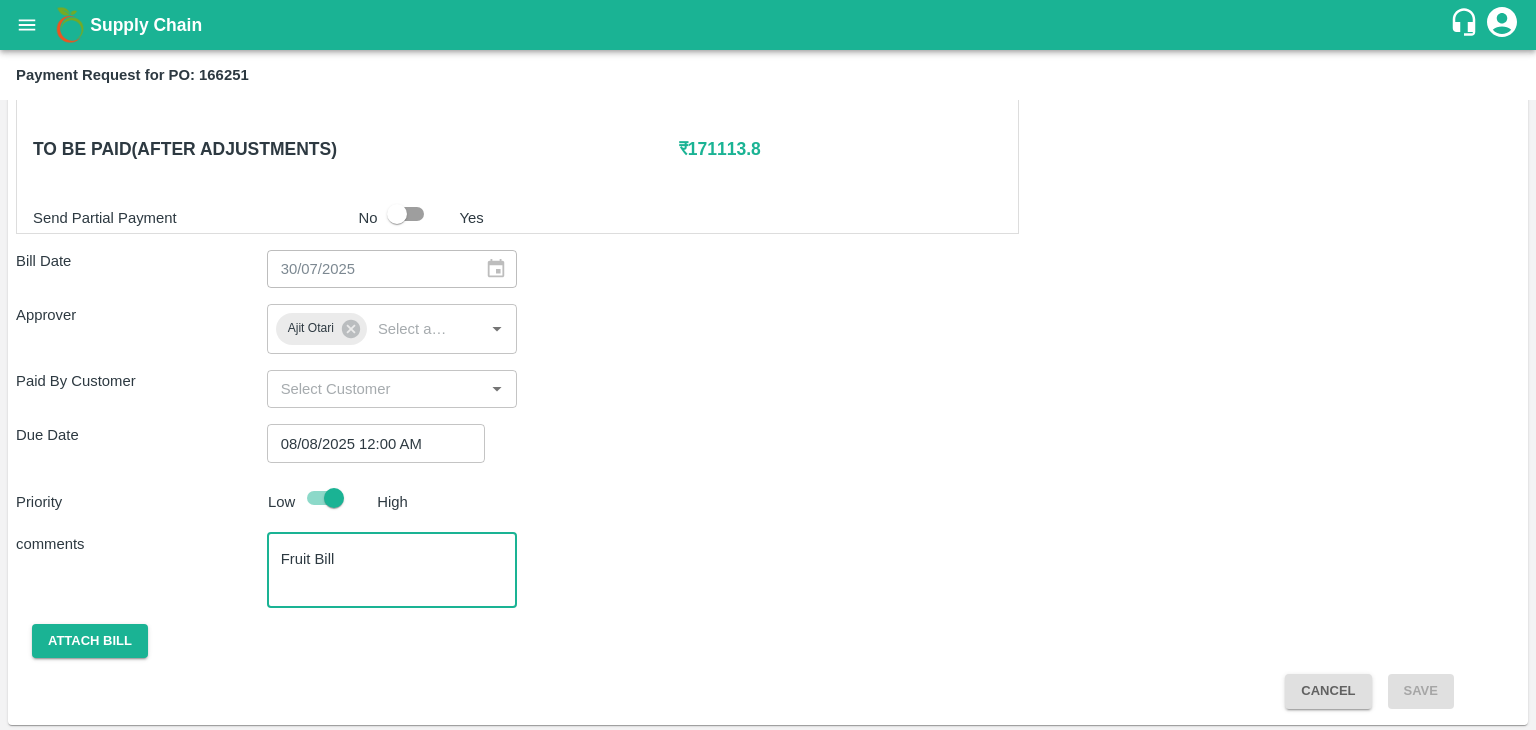scroll, scrollTop: 947, scrollLeft: 0, axis: vertical 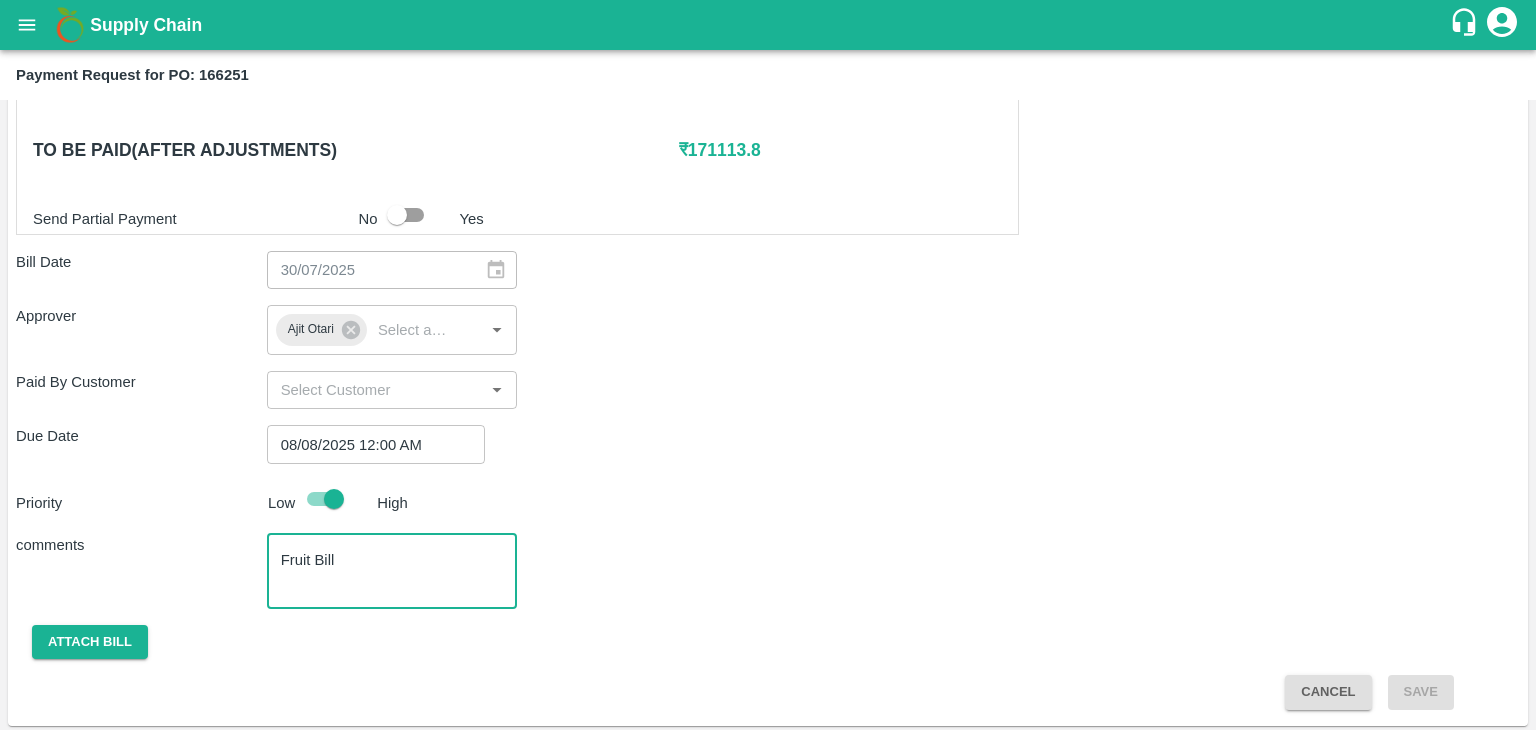 type on "Fruit Bill" 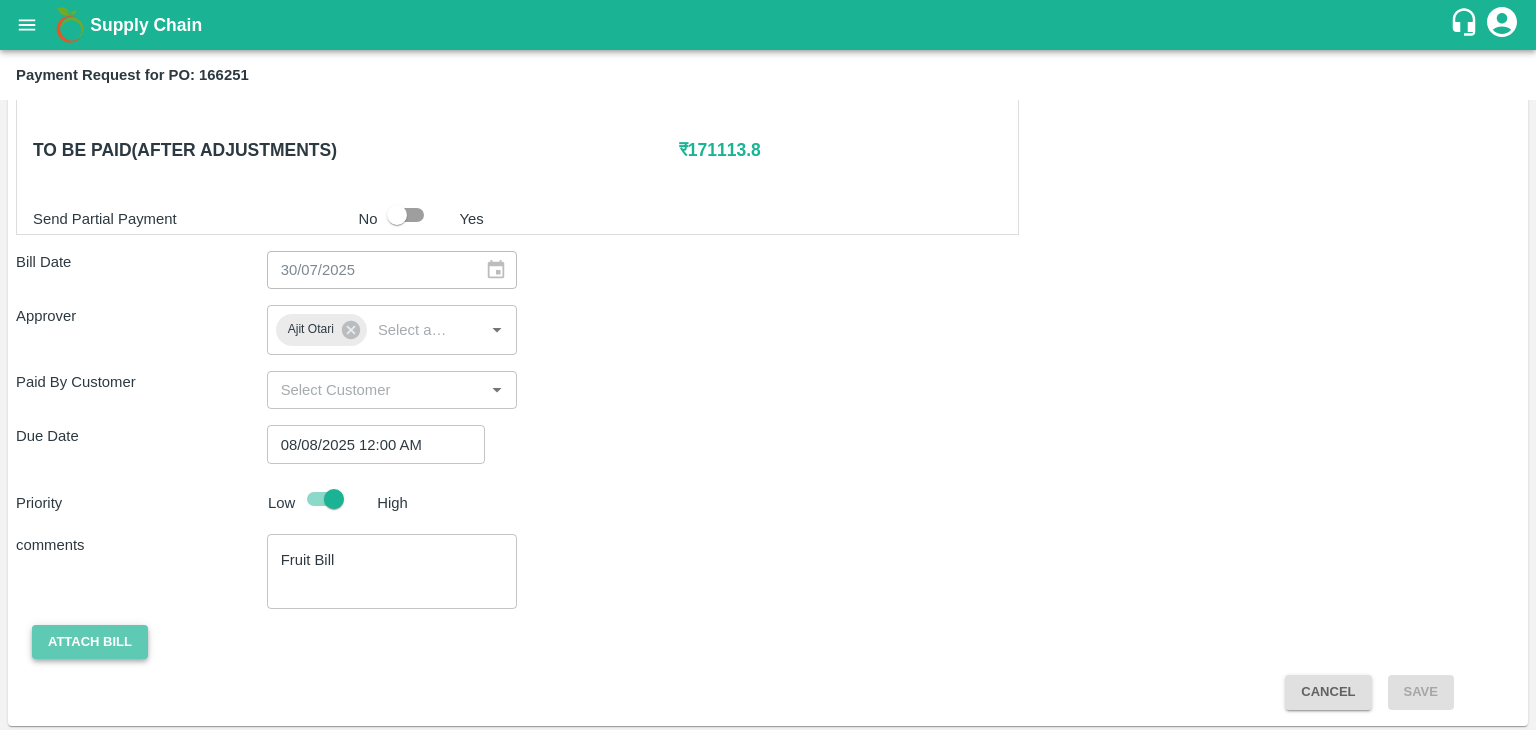 click on "Attach bill" at bounding box center [90, 642] 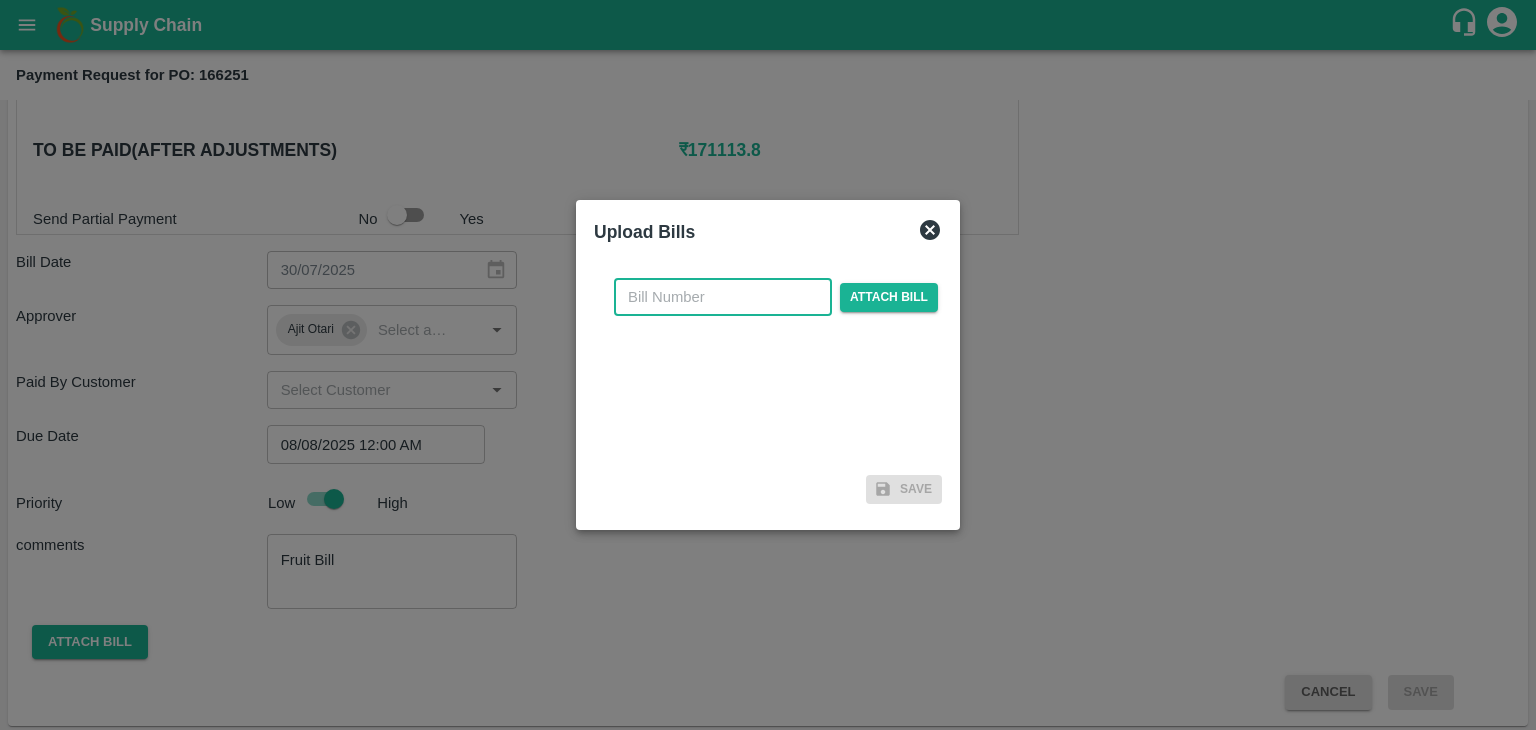click at bounding box center (723, 297) 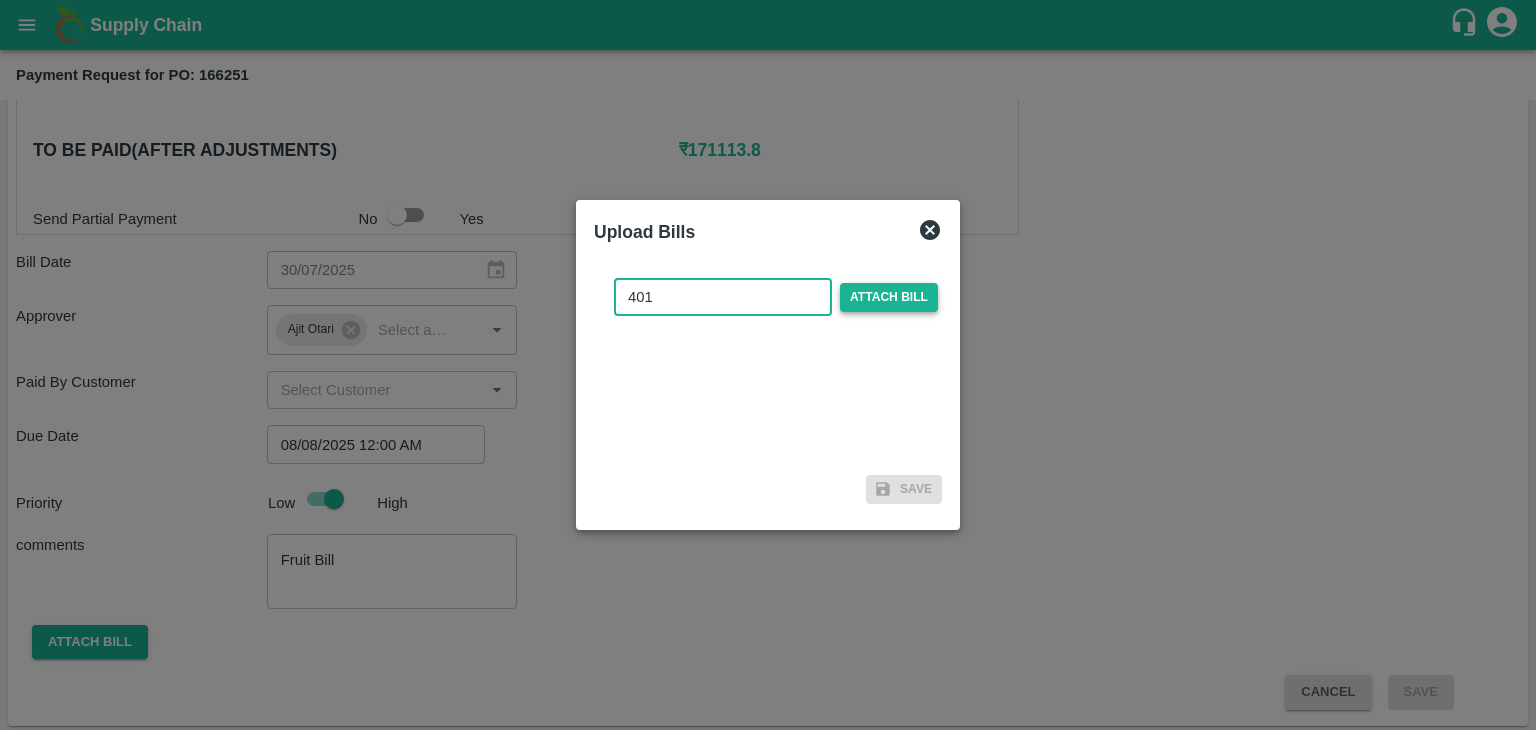 type on "401" 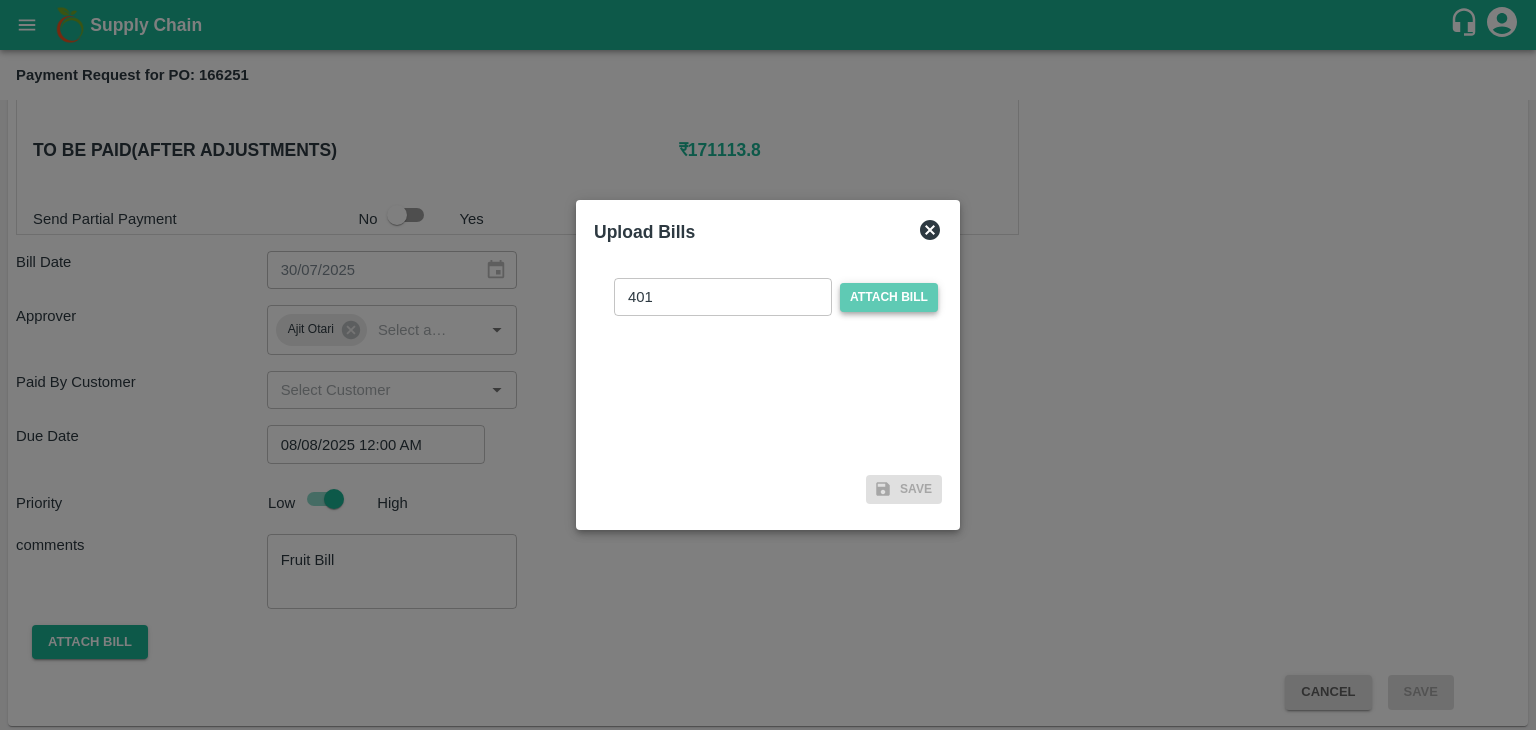 click on "Attach bill" at bounding box center (889, 297) 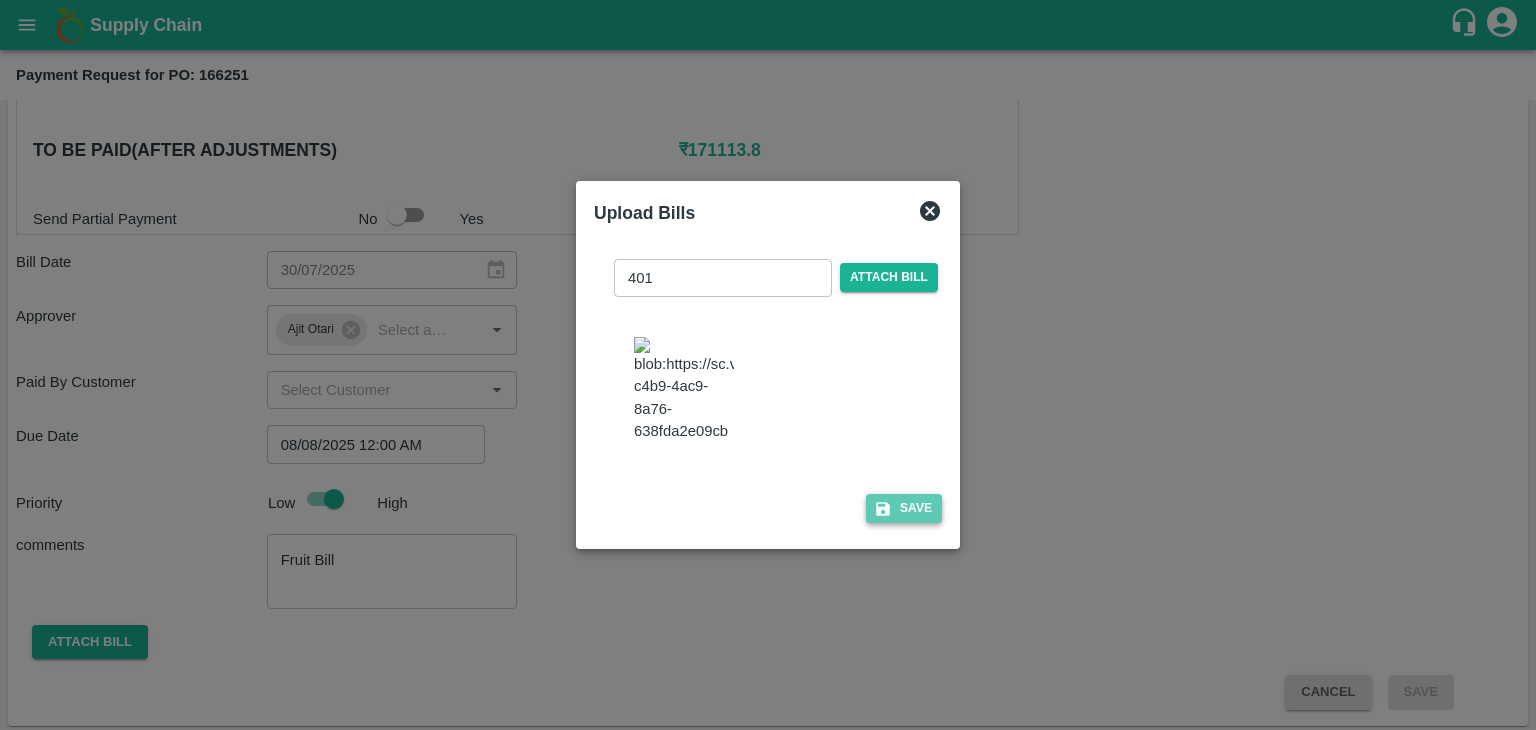 click on "Save" at bounding box center [904, 508] 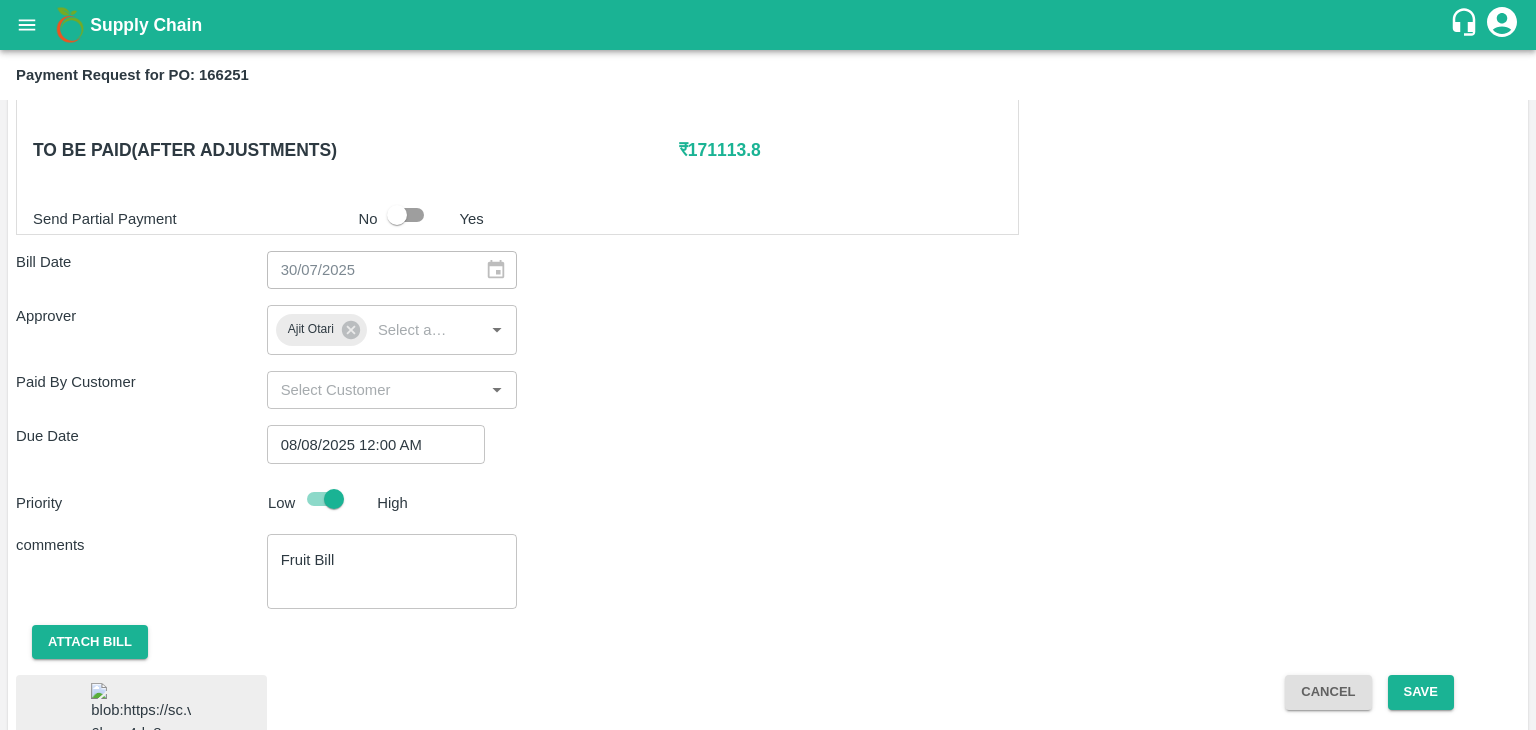 scroll, scrollTop: 1094, scrollLeft: 0, axis: vertical 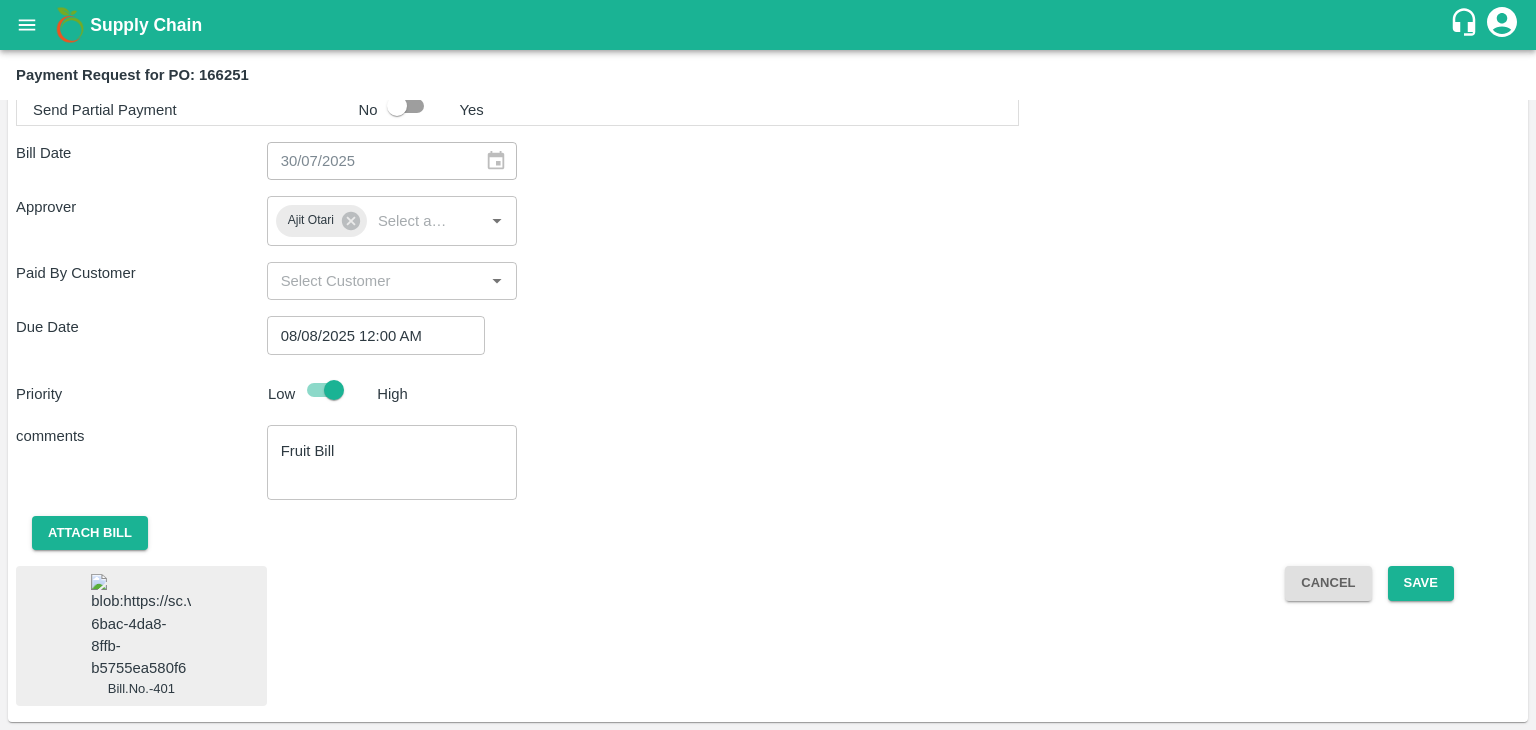 click on "Bill.No.-401" at bounding box center [141, 636] 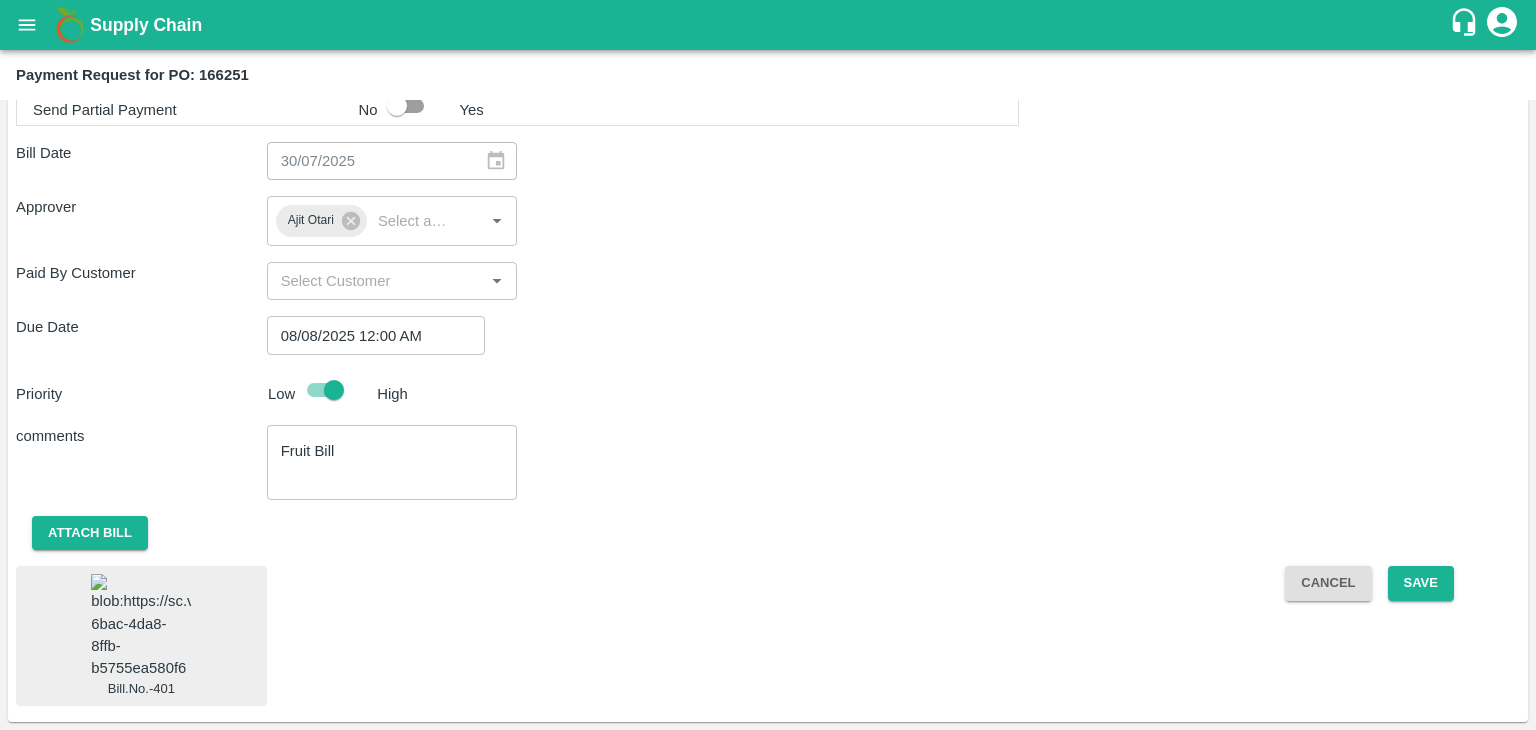click at bounding box center [141, 626] 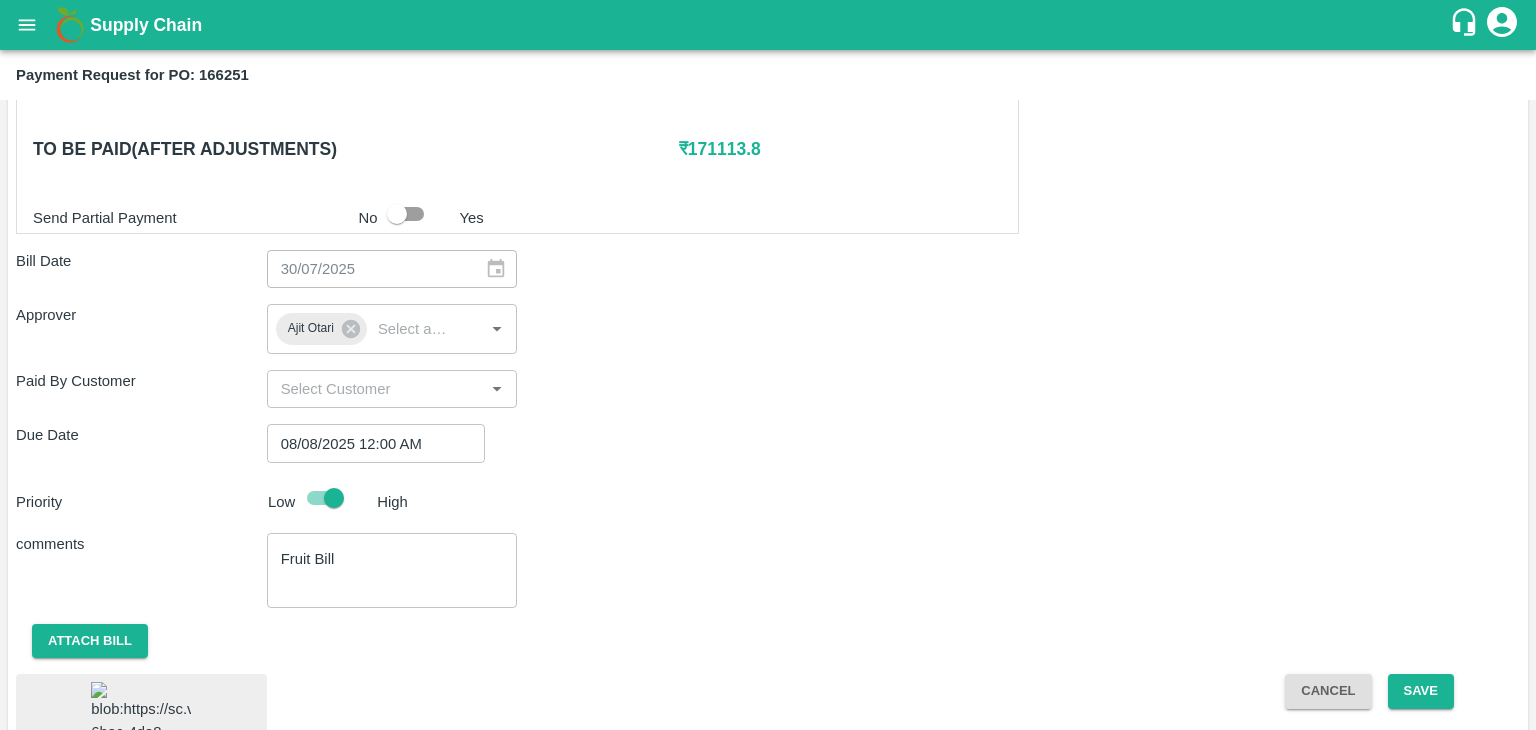 scroll, scrollTop: 1094, scrollLeft: 0, axis: vertical 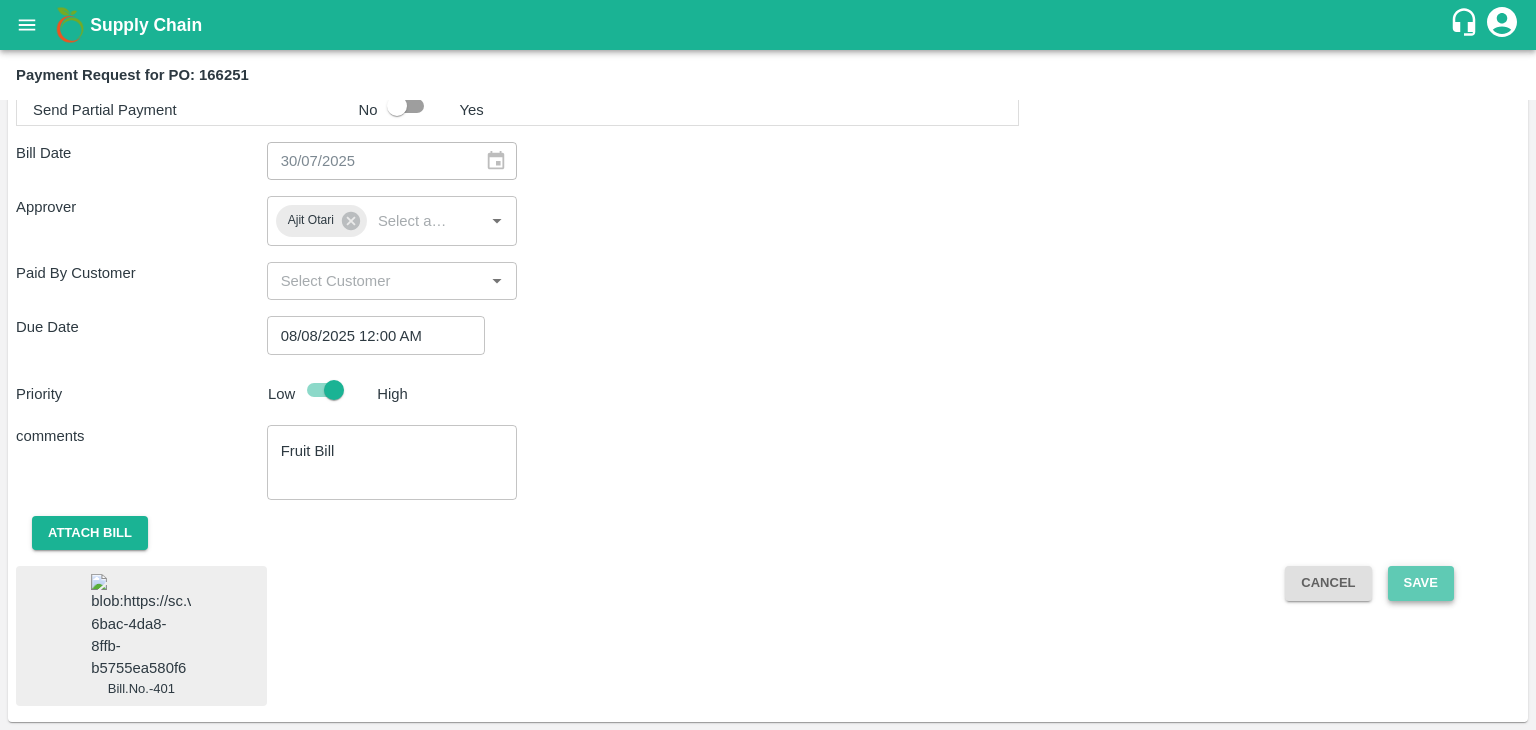 click on "Save" at bounding box center (1421, 583) 